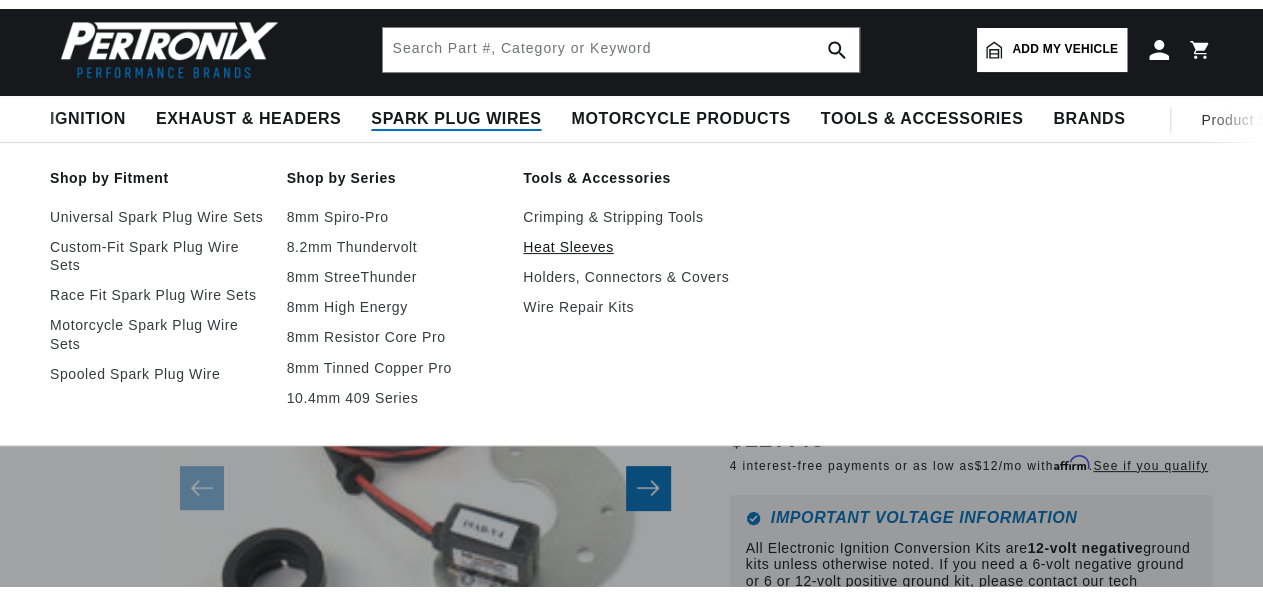 scroll, scrollTop: 104, scrollLeft: 0, axis: vertical 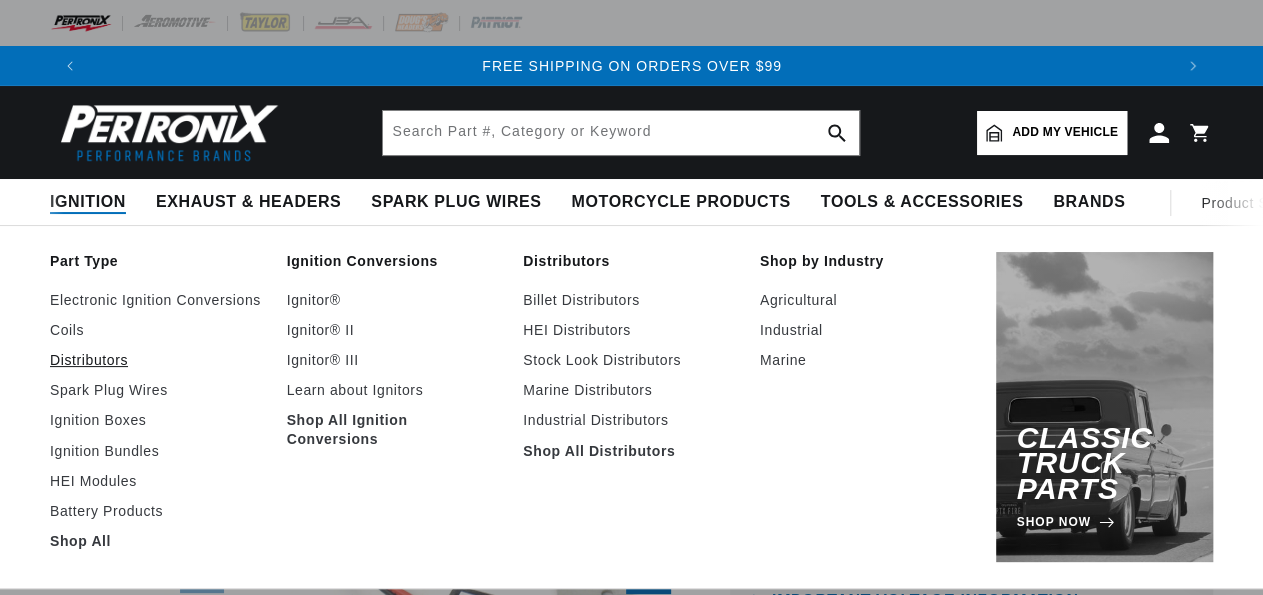 click on "Distributors" at bounding box center (158, 360) 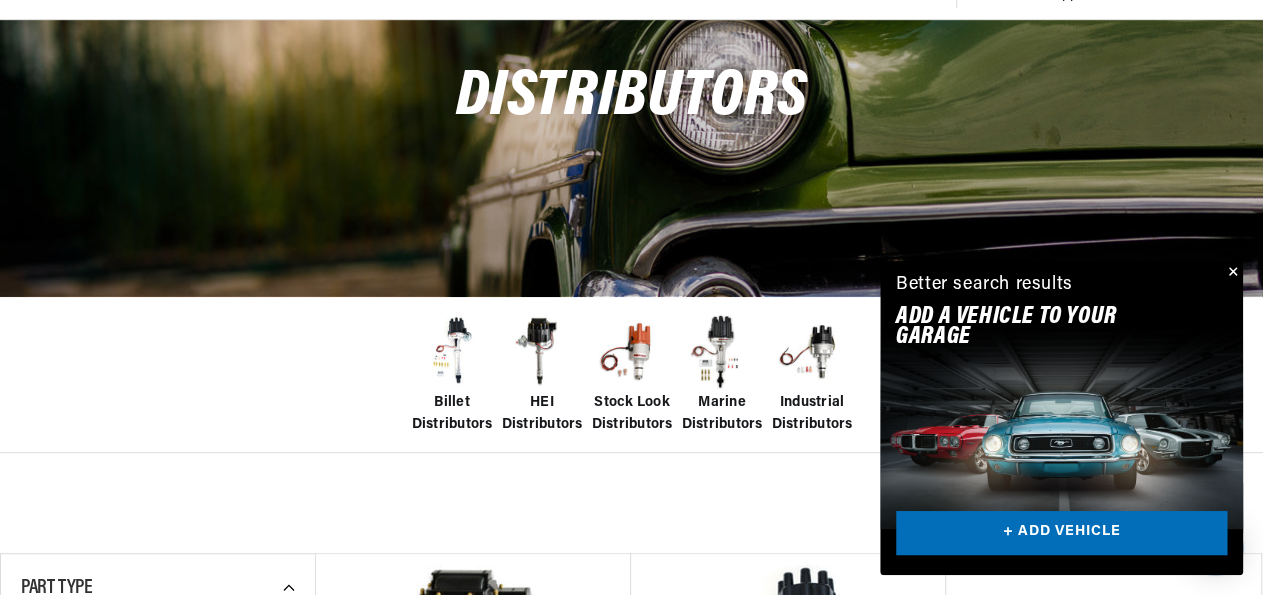 scroll, scrollTop: 208, scrollLeft: 0, axis: vertical 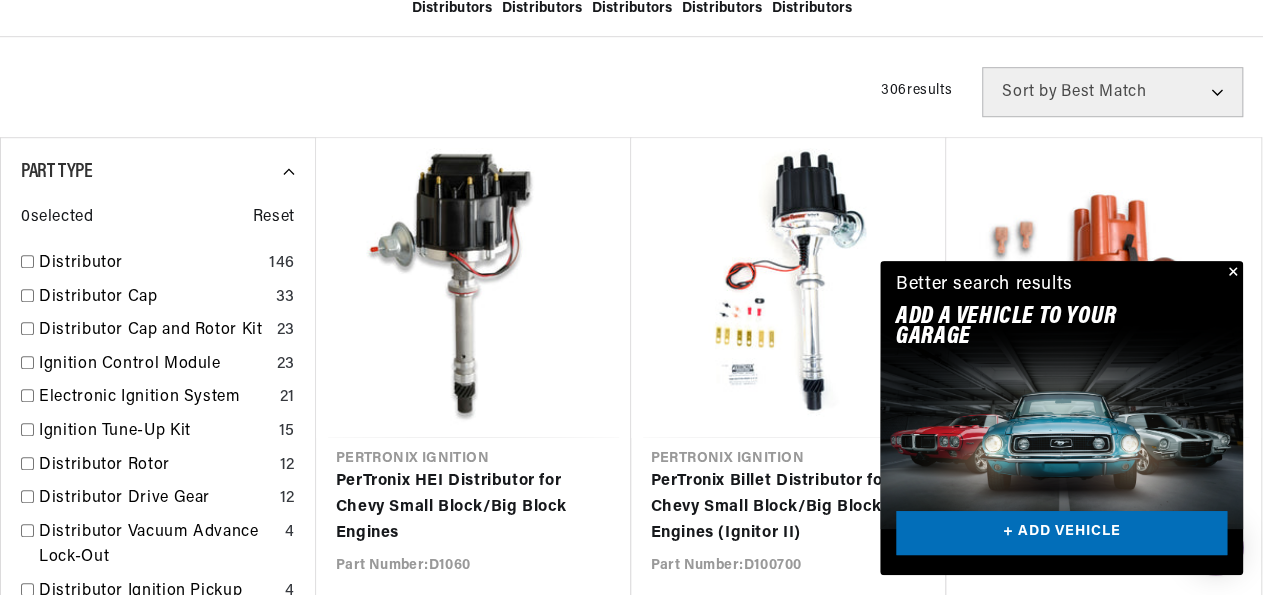 click at bounding box center [1231, 273] 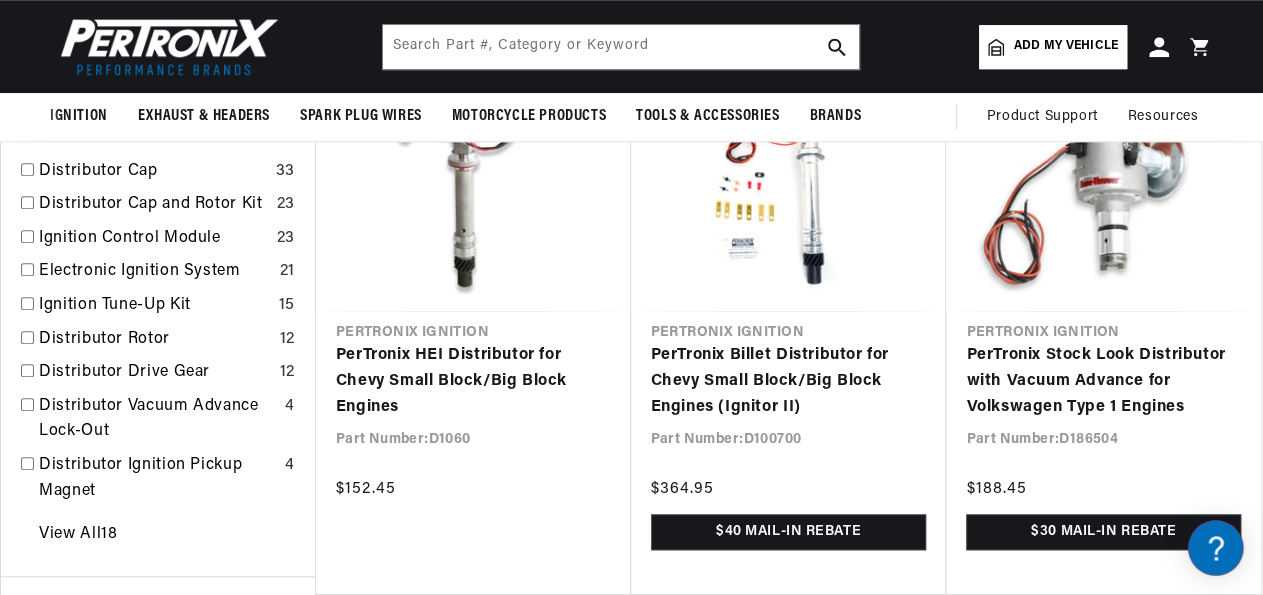 scroll, scrollTop: 520, scrollLeft: 0, axis: vertical 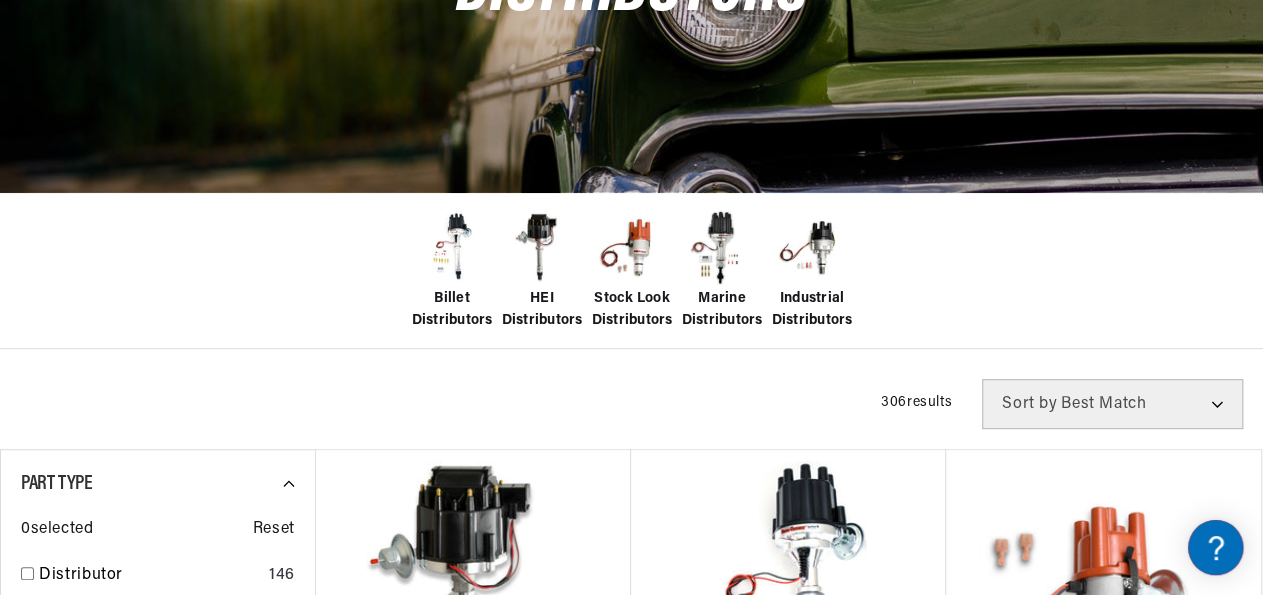 click on "Industrial Distributors" at bounding box center (812, 310) 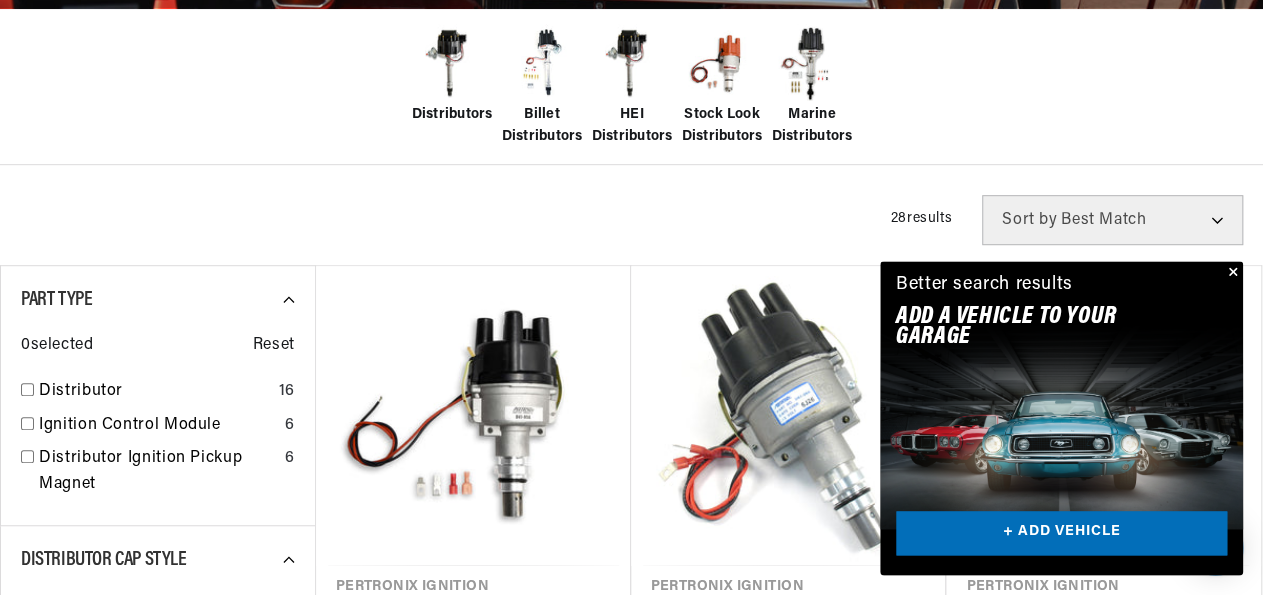 scroll, scrollTop: 520, scrollLeft: 0, axis: vertical 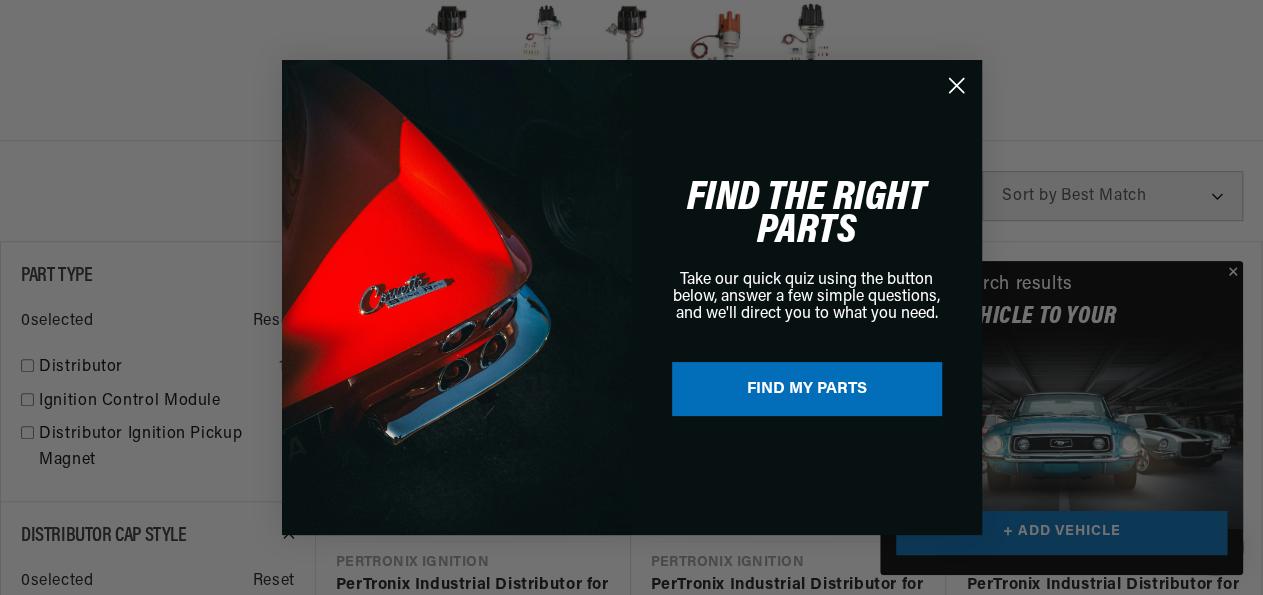 click 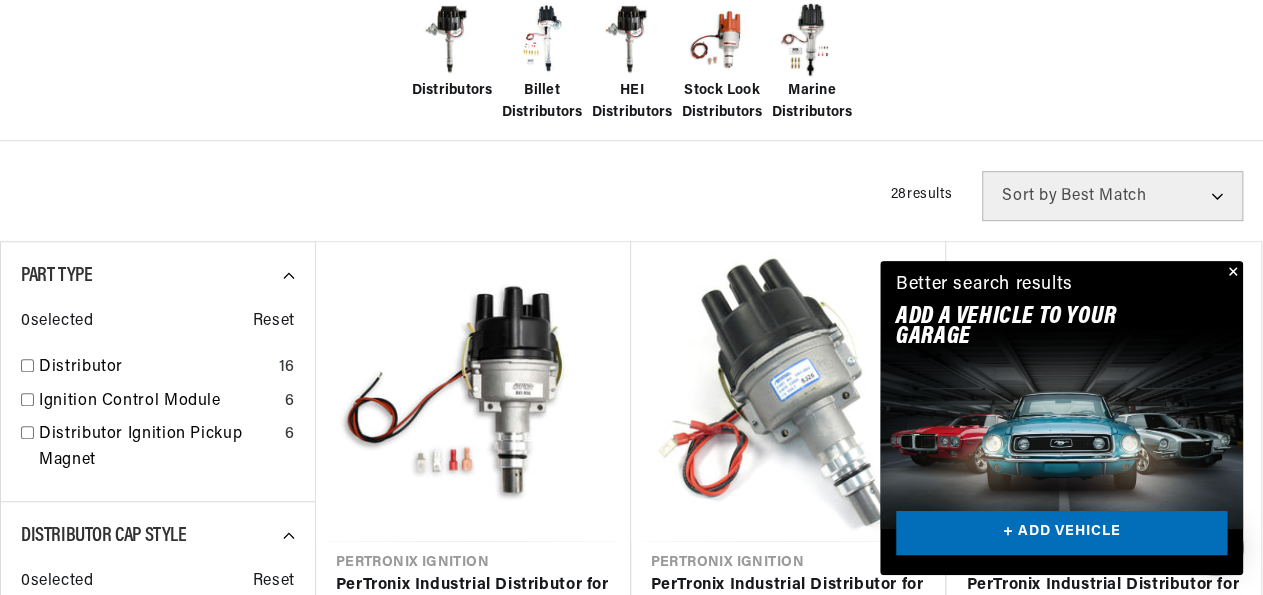 click at bounding box center (1231, 273) 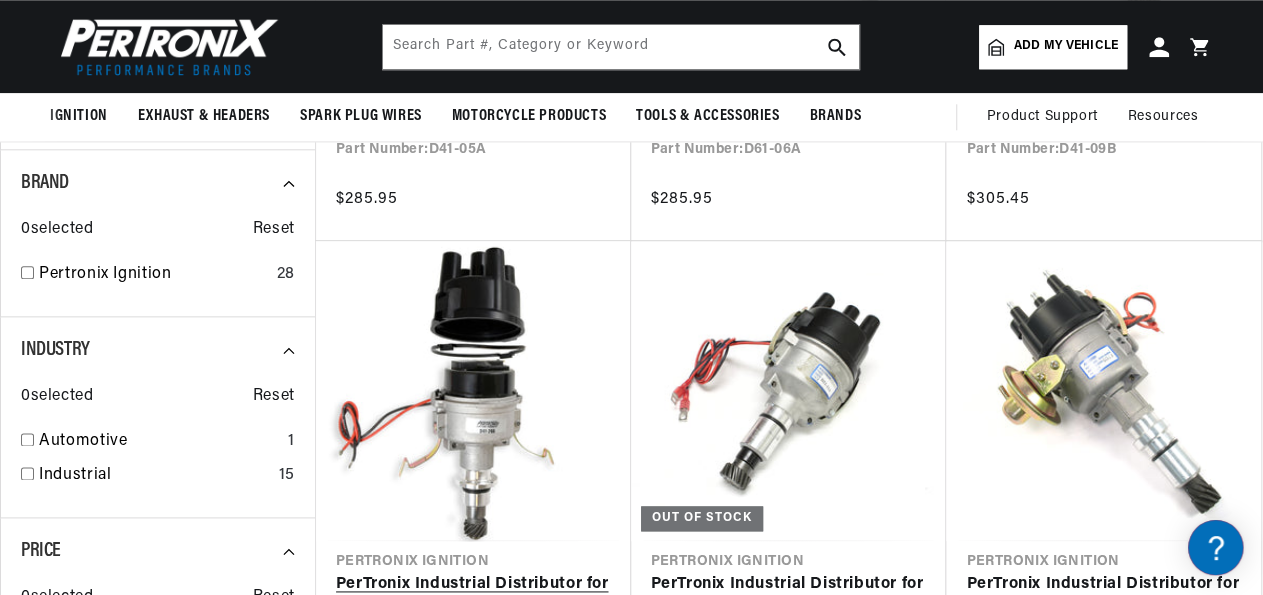 scroll, scrollTop: 520, scrollLeft: 0, axis: vertical 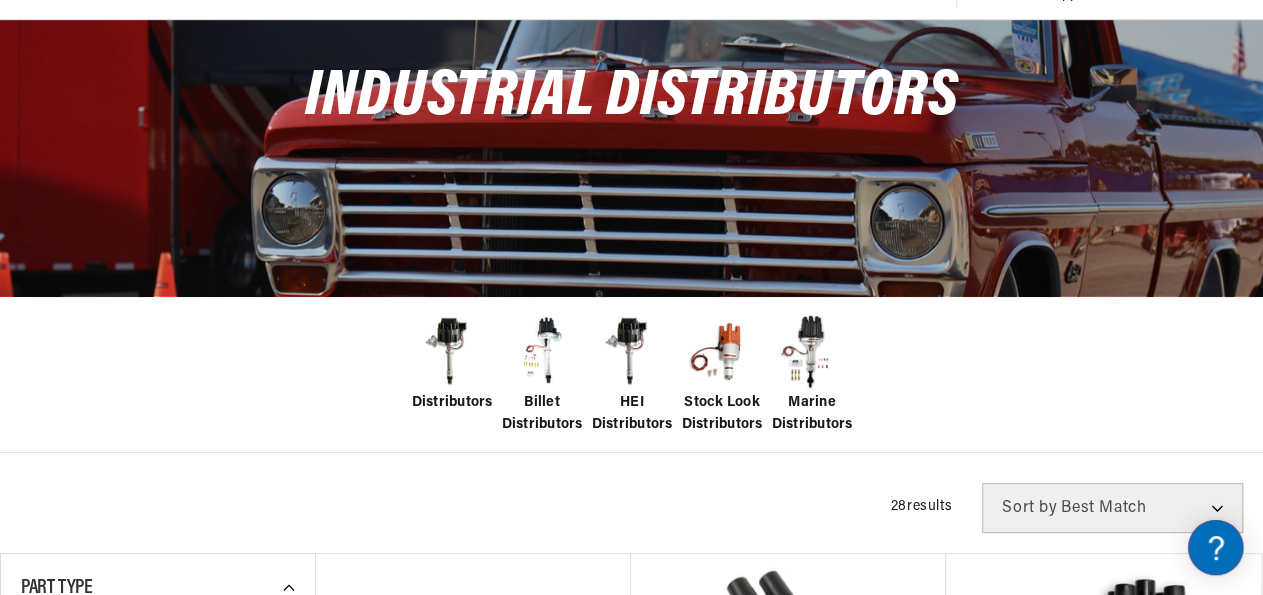 click on "Distributors" at bounding box center (452, 403) 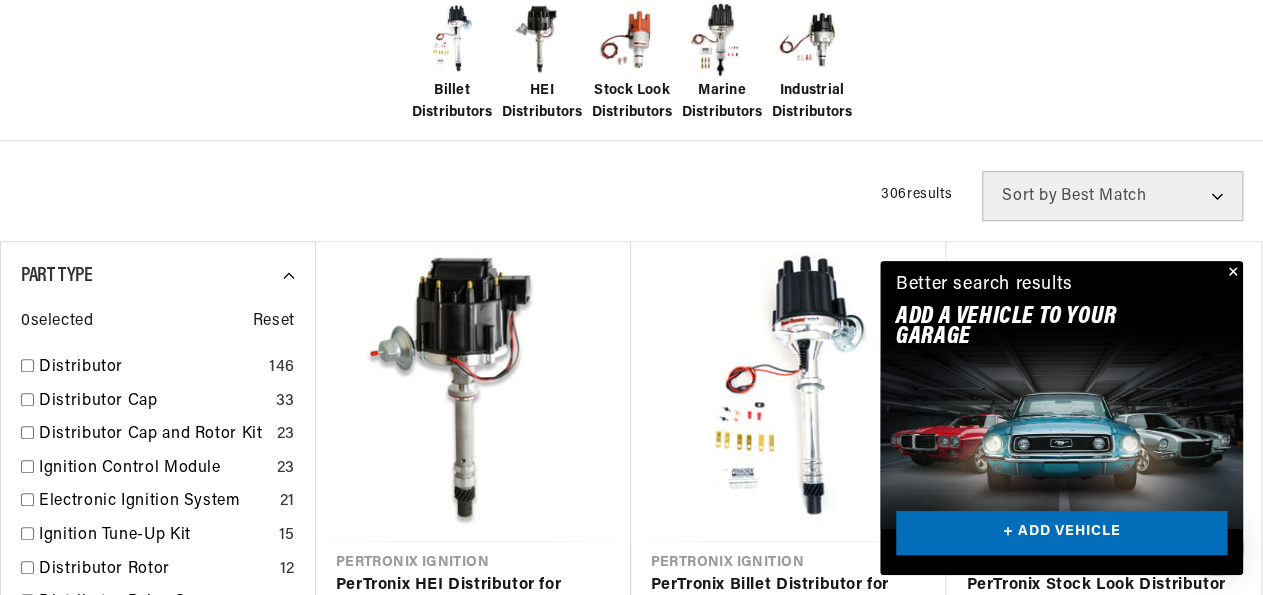 scroll, scrollTop: 520, scrollLeft: 0, axis: vertical 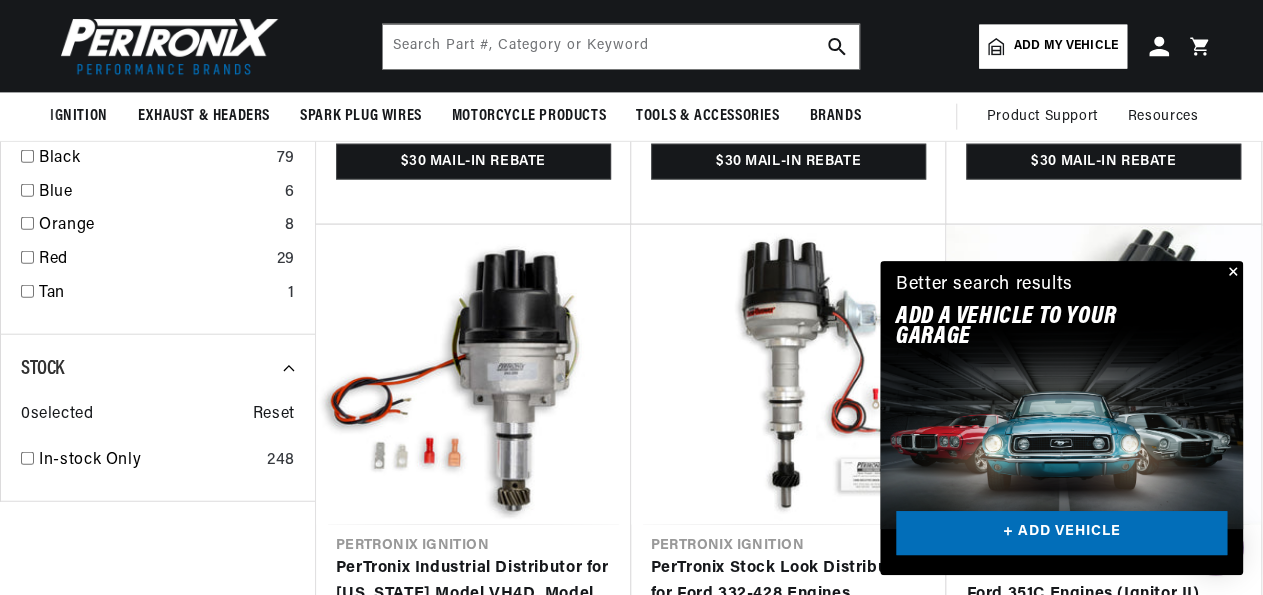 click at bounding box center (1231, 273) 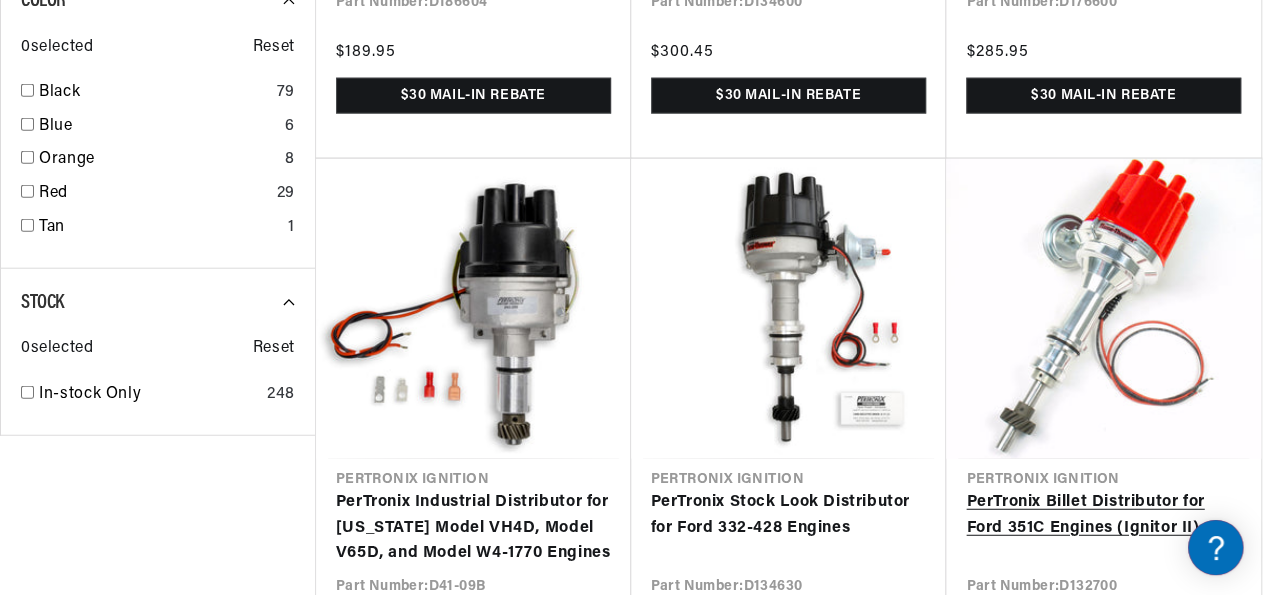 scroll, scrollTop: 2392, scrollLeft: 0, axis: vertical 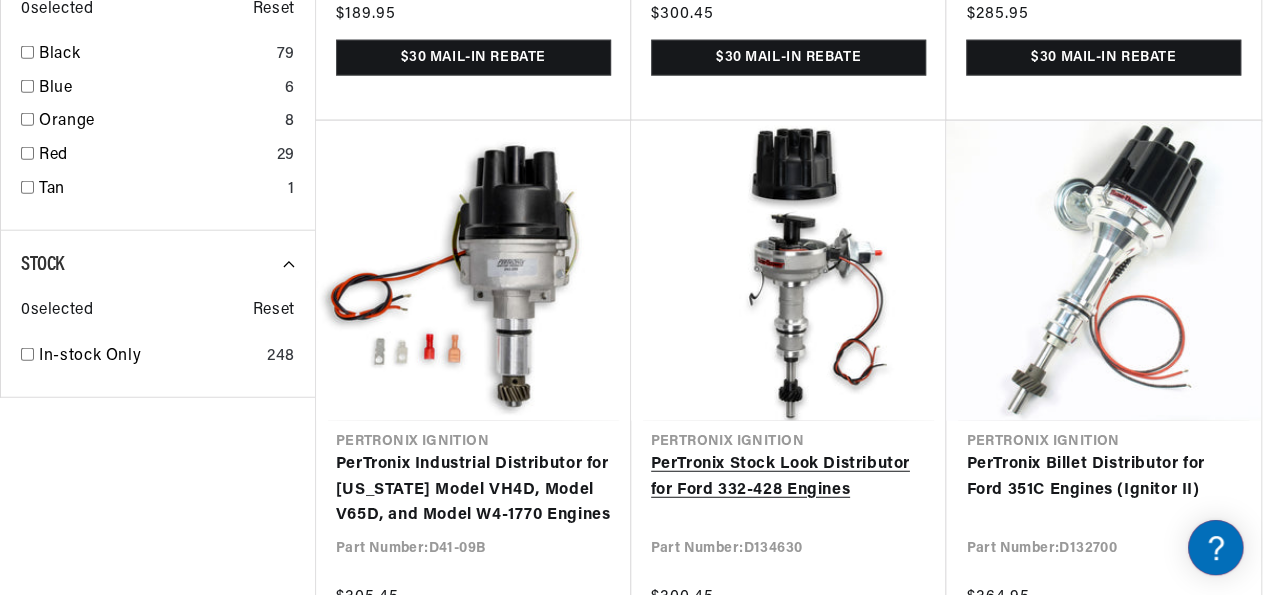 click on "PerTronix Stock Look Distributor for Ford 332-428 Engines" at bounding box center (789, 477) 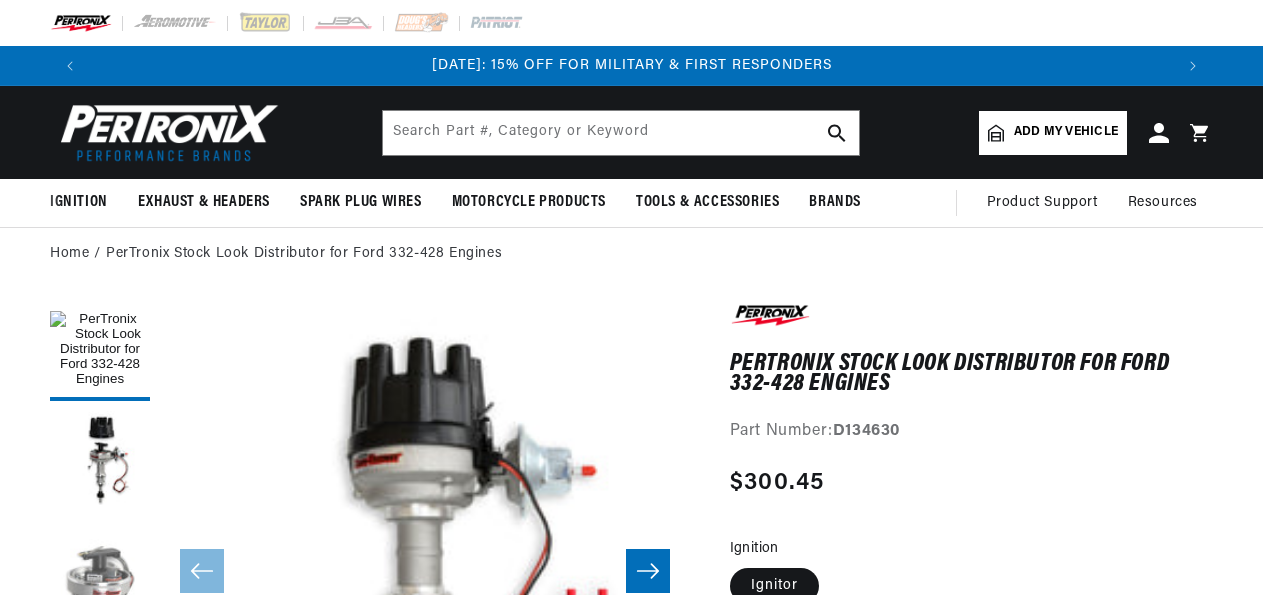 scroll, scrollTop: 208, scrollLeft: 0, axis: vertical 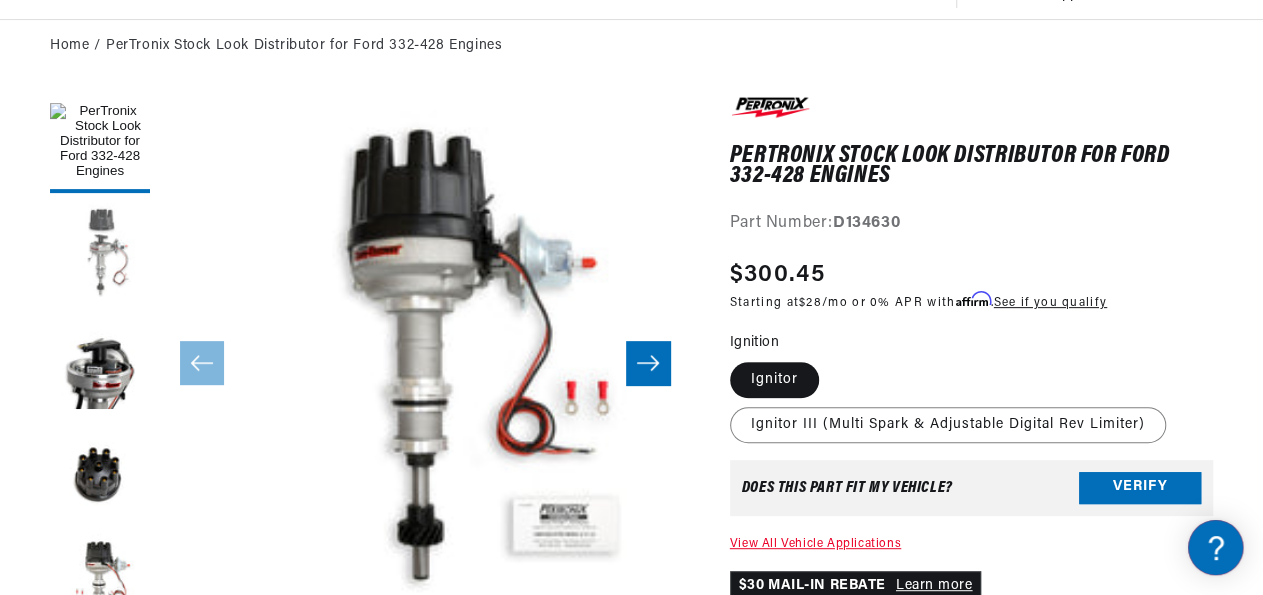 click at bounding box center (100, 253) 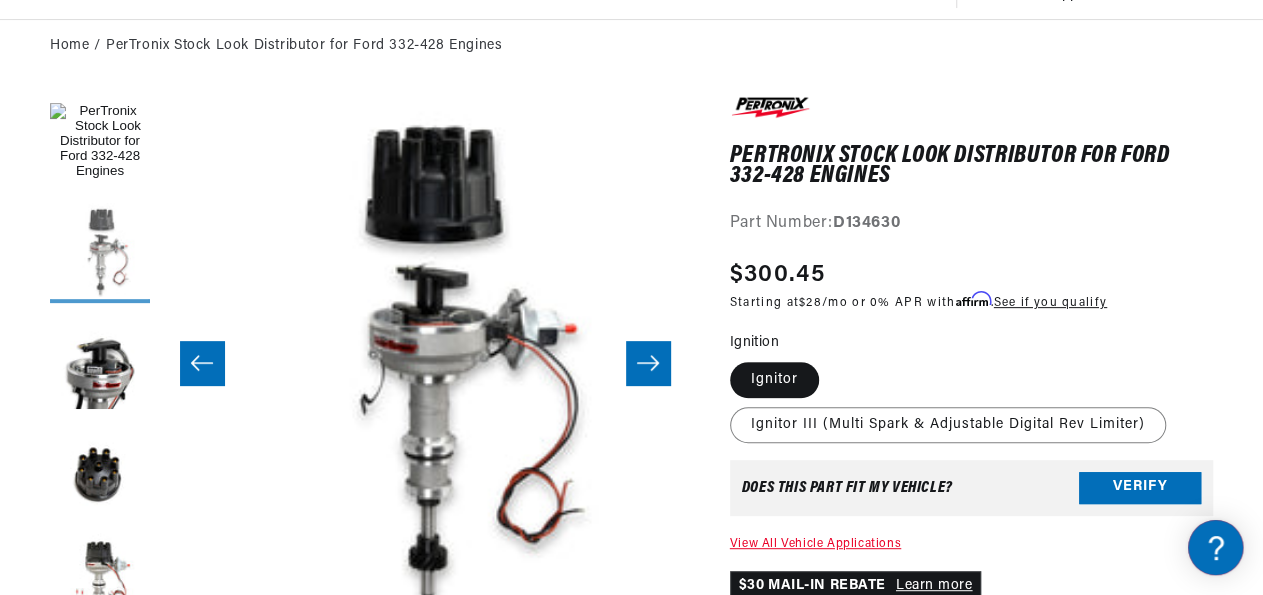 scroll, scrollTop: 0, scrollLeft: 529, axis: horizontal 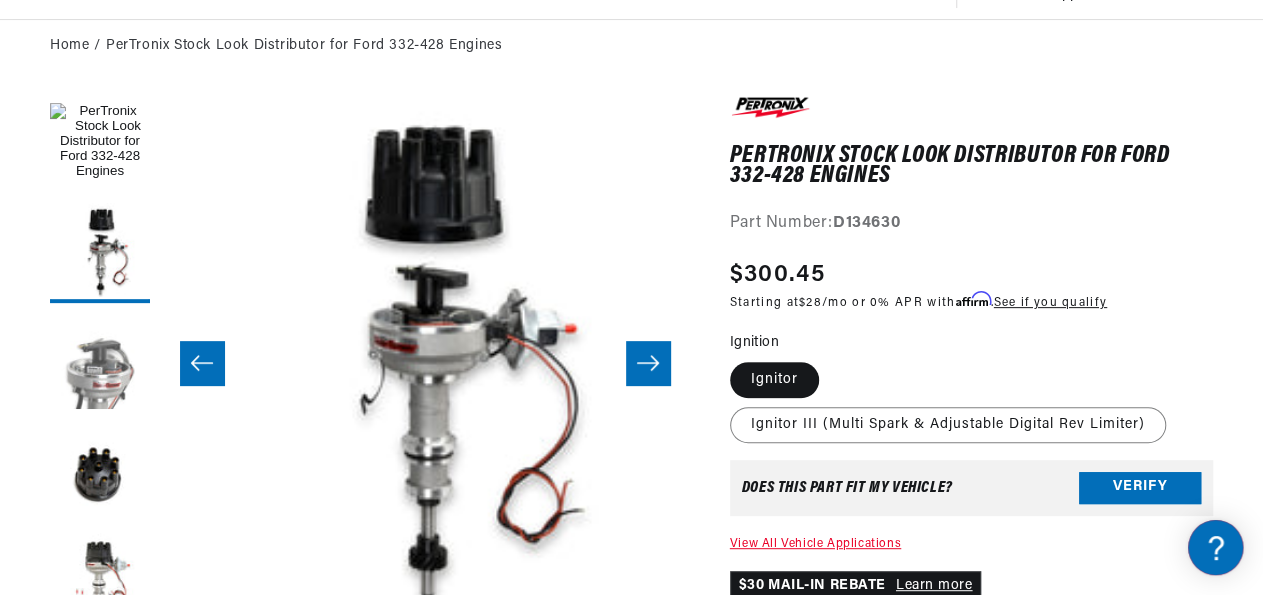 click at bounding box center [100, 363] 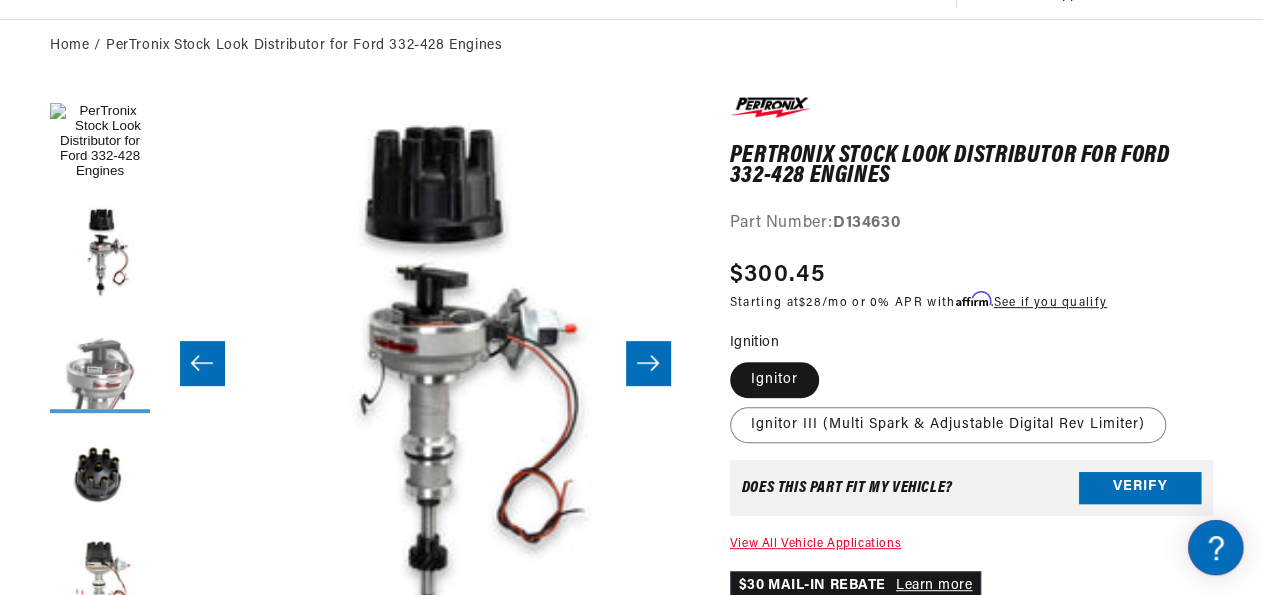 scroll, scrollTop: 0, scrollLeft: 1058, axis: horizontal 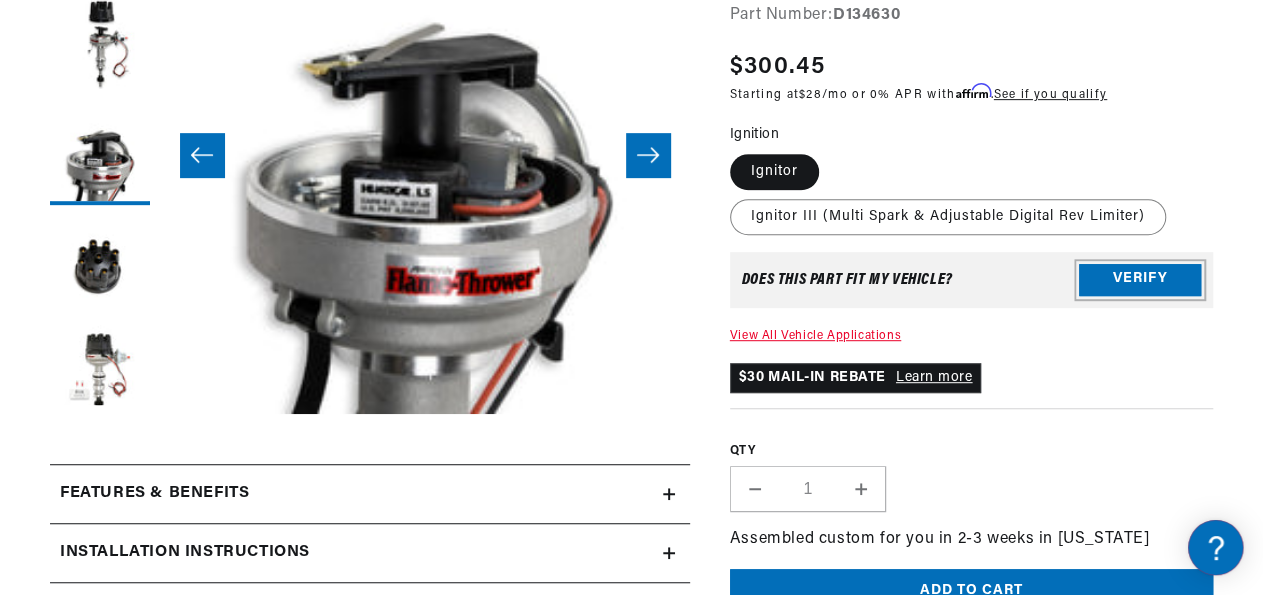 click on "Verify" at bounding box center [1140, 280] 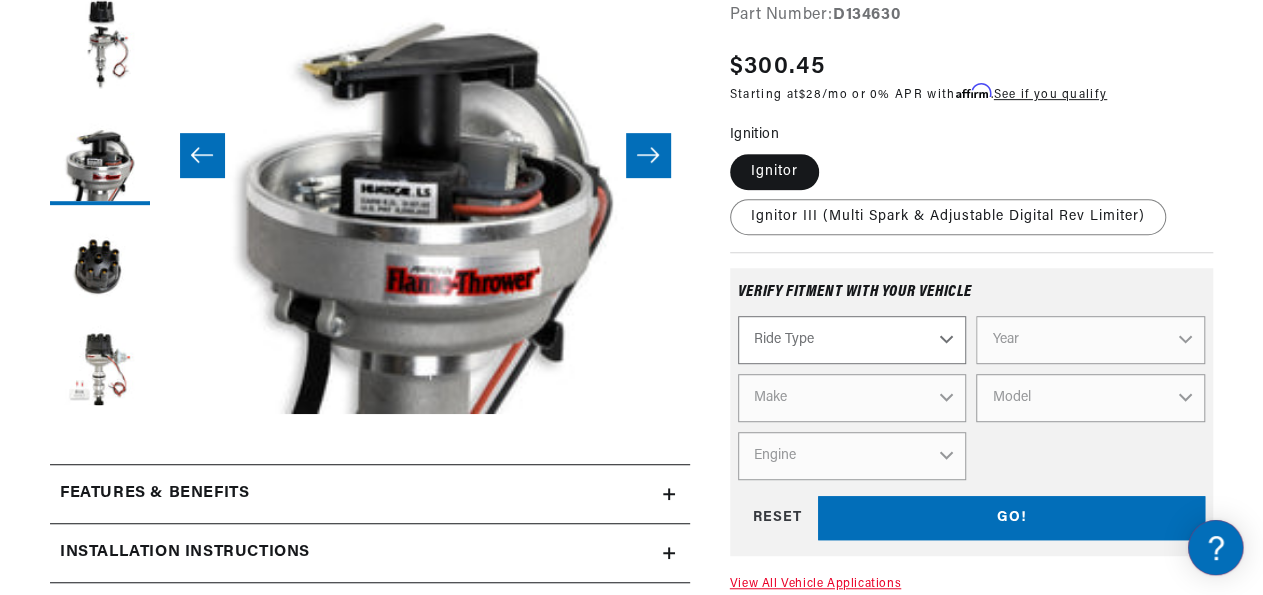scroll, scrollTop: 0, scrollLeft: 2165, axis: horizontal 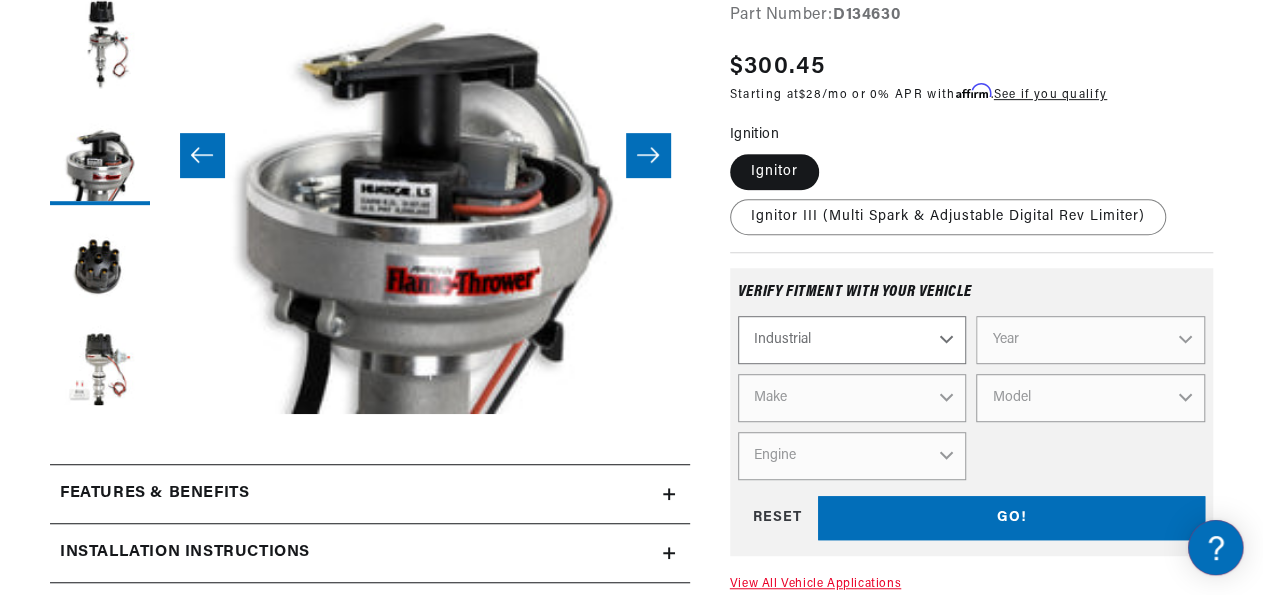 click on "Industrial" at bounding box center (0, 0) 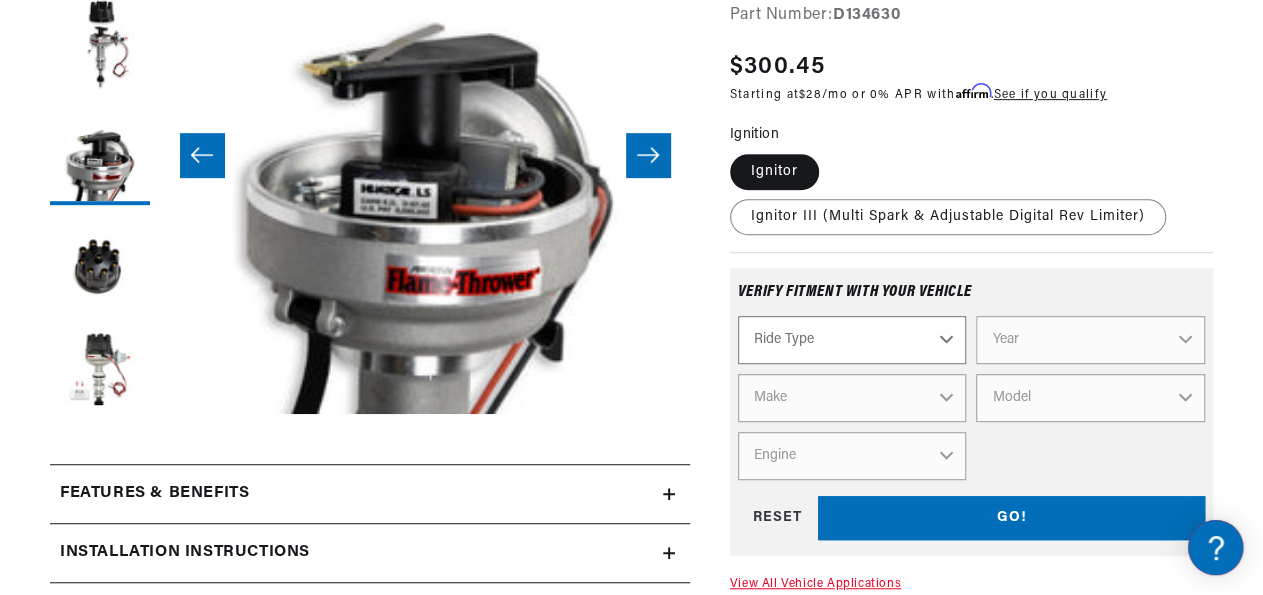 select on "Industrial" 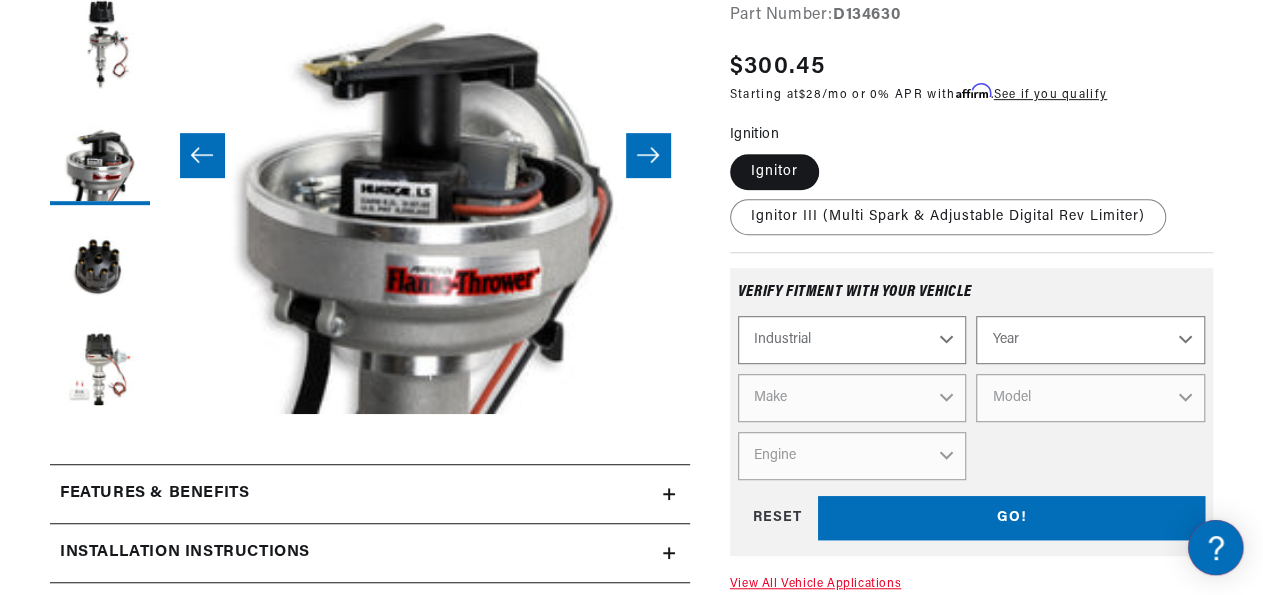scroll, scrollTop: 0, scrollLeft: 0, axis: both 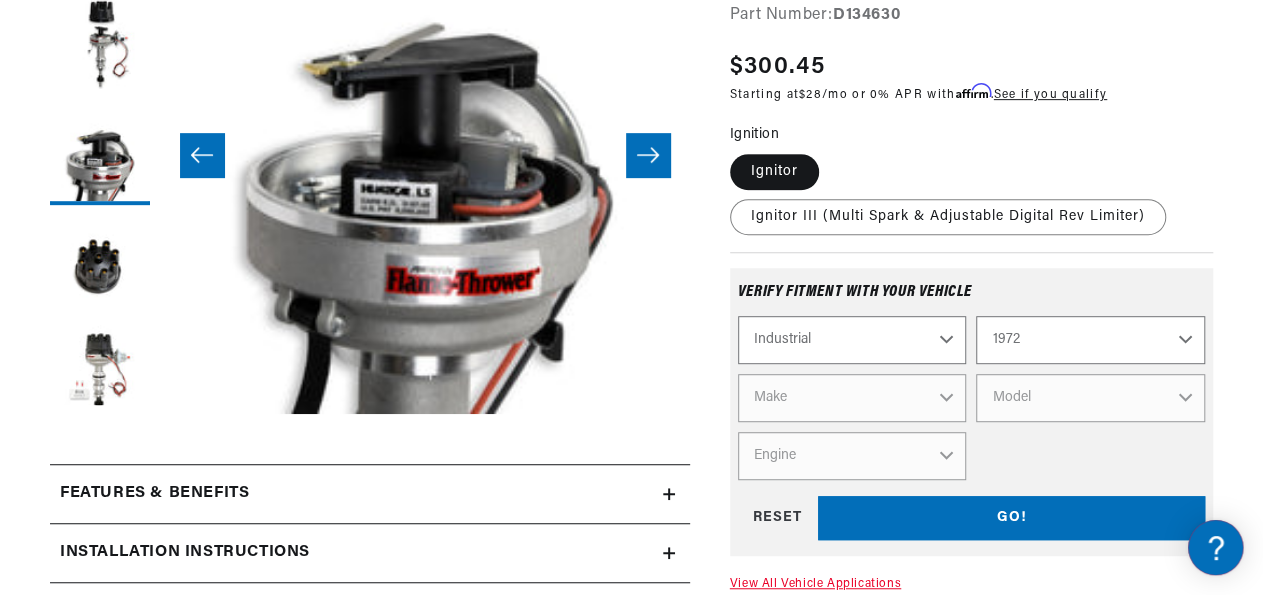 click on "1972" at bounding box center [0, 0] 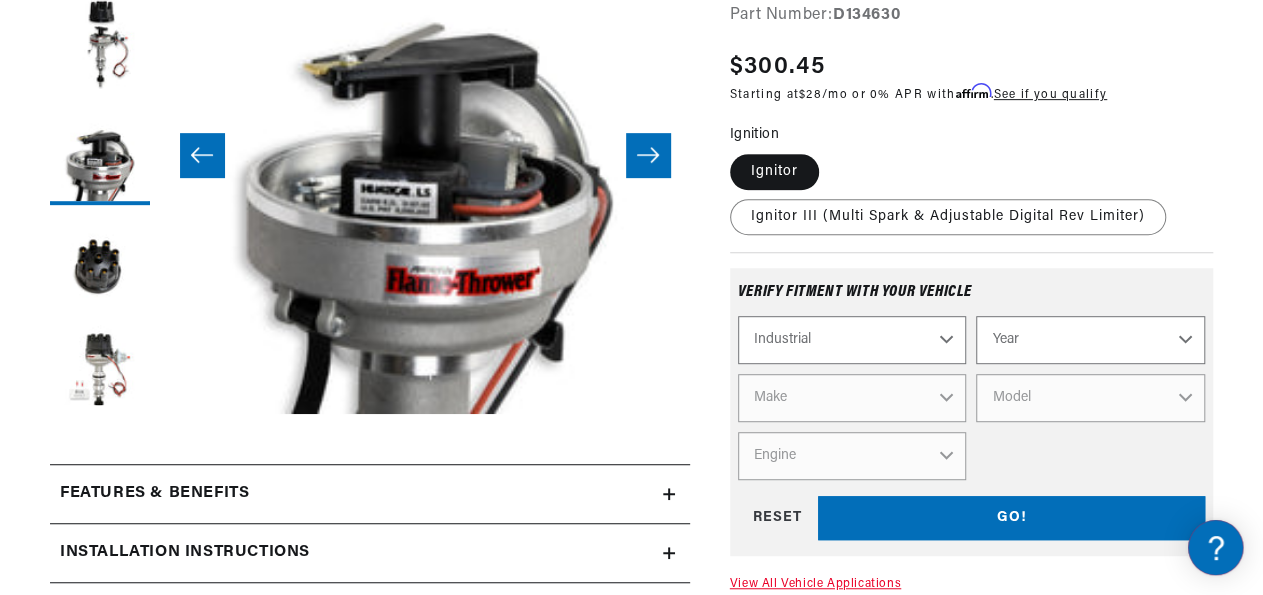 select on "1972" 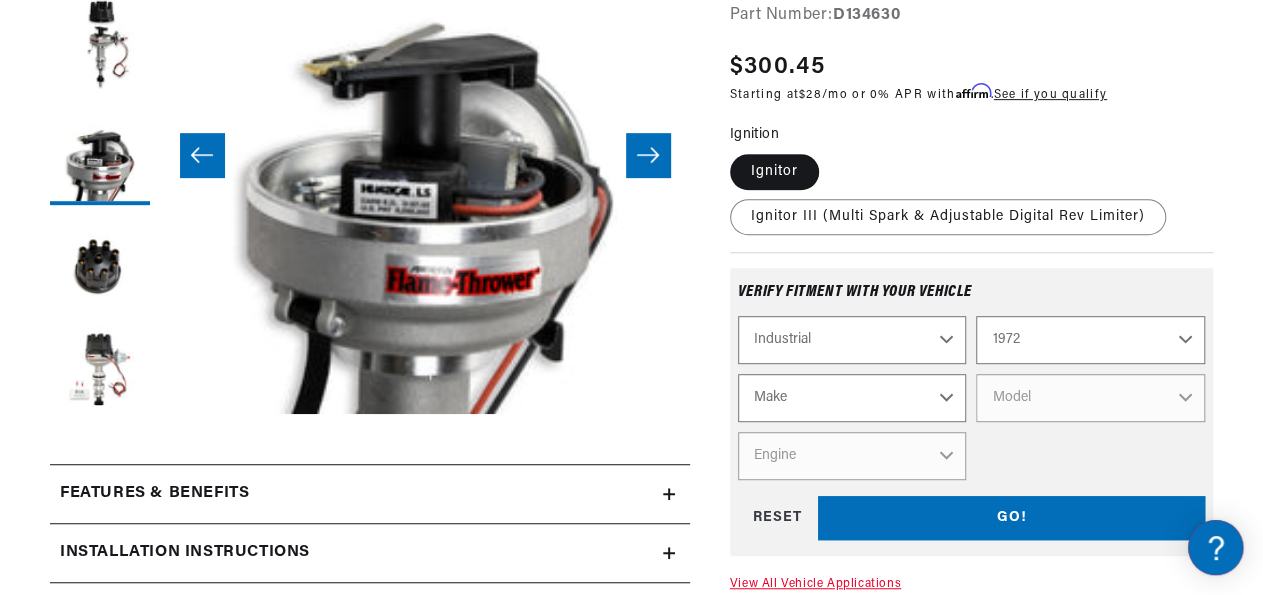 click on "Make
Allis Chalmers
Baker
Clark
Hyster
Terex Division (G.M.C.) (with Continental engine)
Towmotor
Waukesha
White" at bounding box center (852, 398) 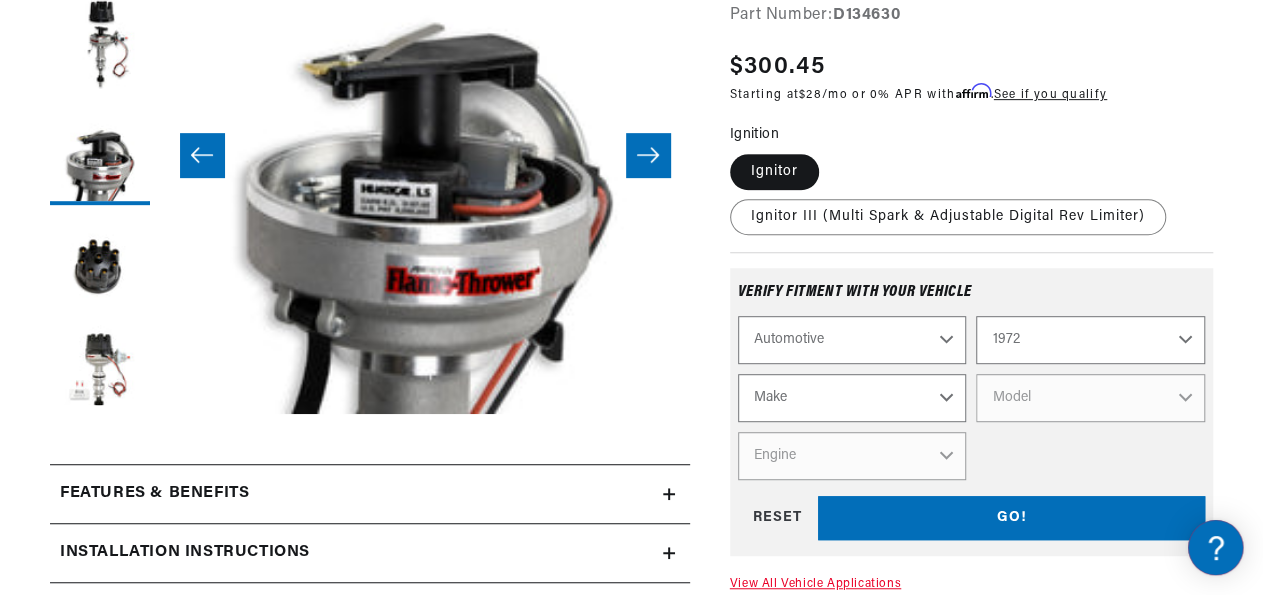 click on "Automotive" at bounding box center [0, 0] 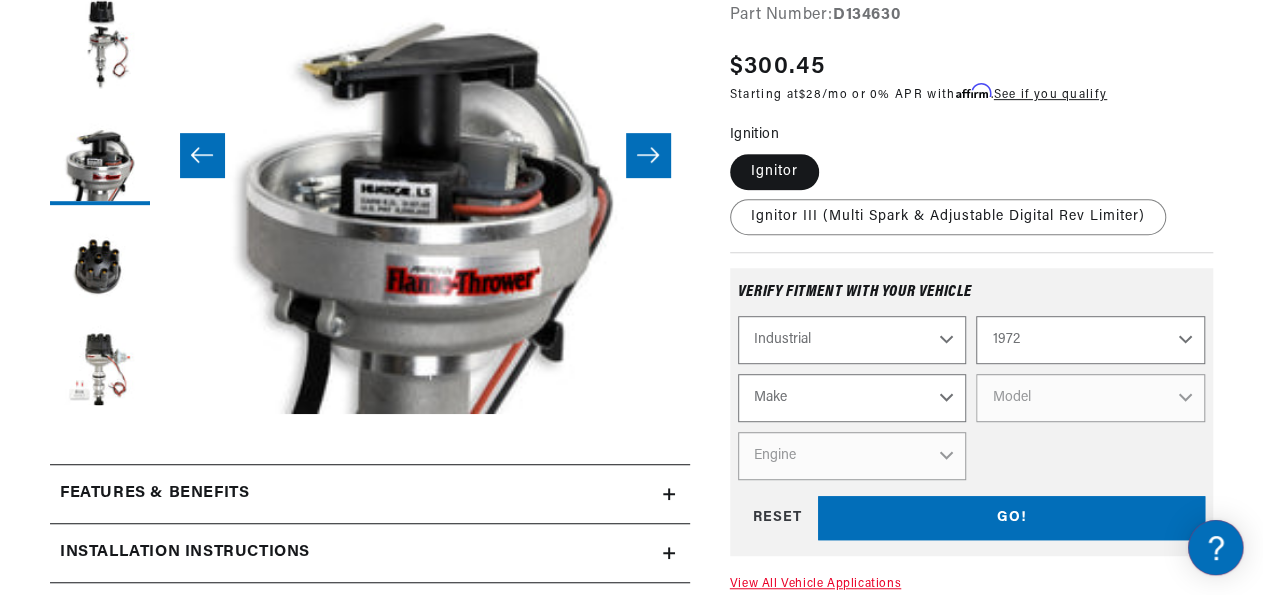 select on "Automotive" 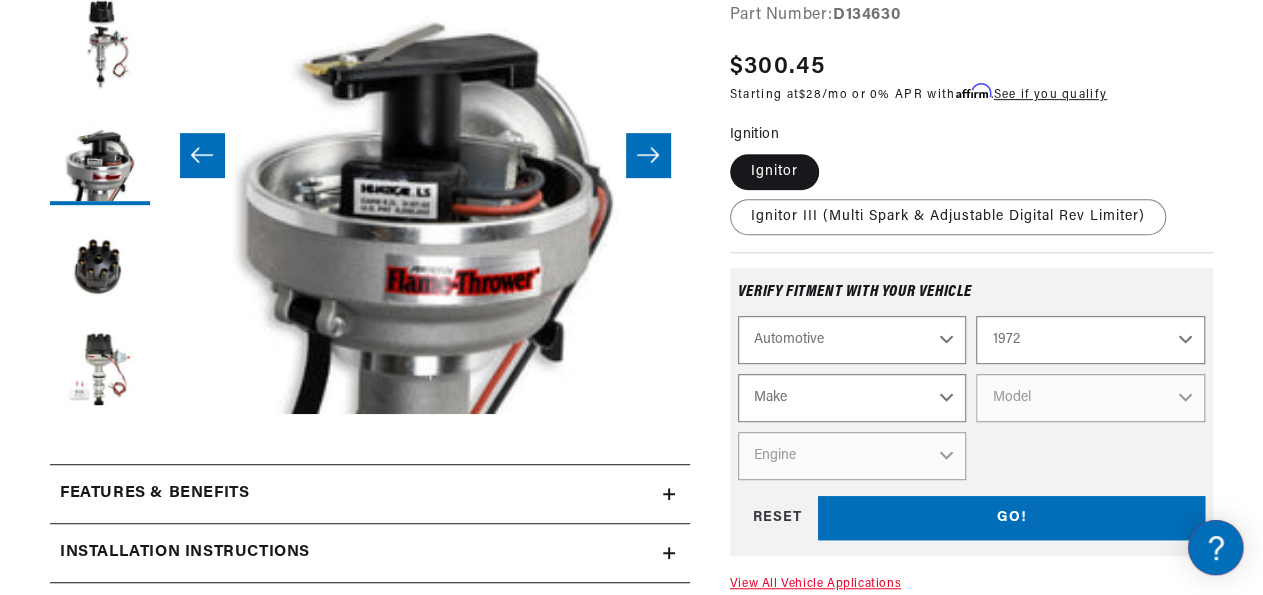 click on "Make
Alfa Romeo
American Motors
Aston Martin
Audi
Austin
BMW
Buick
Cadillac
Checker
Chevrolet
Chrysler
Citroen
DeTomaso
Dodge
Ferrari
Fiat
Ford
Ford (Europe)
GMC
IHC Truck
International
Jaguar
Jeep
Lamborghini
Lincoln
Lotus
Maserati
Mazda
Mercedes-Benz
Mercury
MG
Nissan
Oldsmobile Opel" at bounding box center (852, 398) 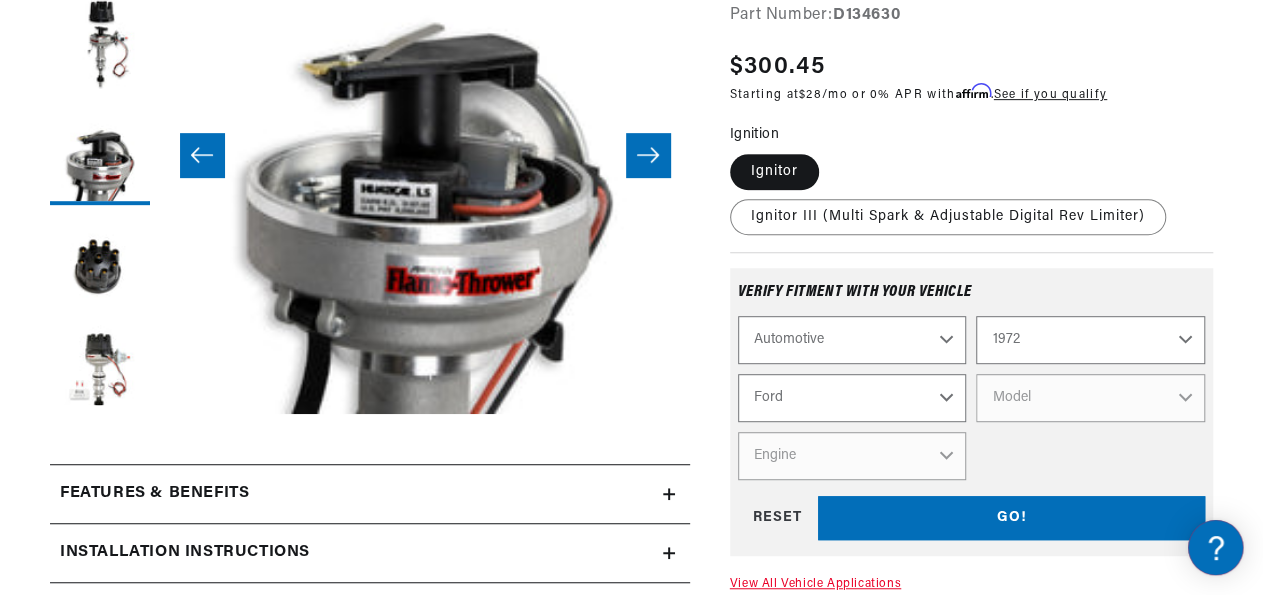 click on "Ford" at bounding box center [0, 0] 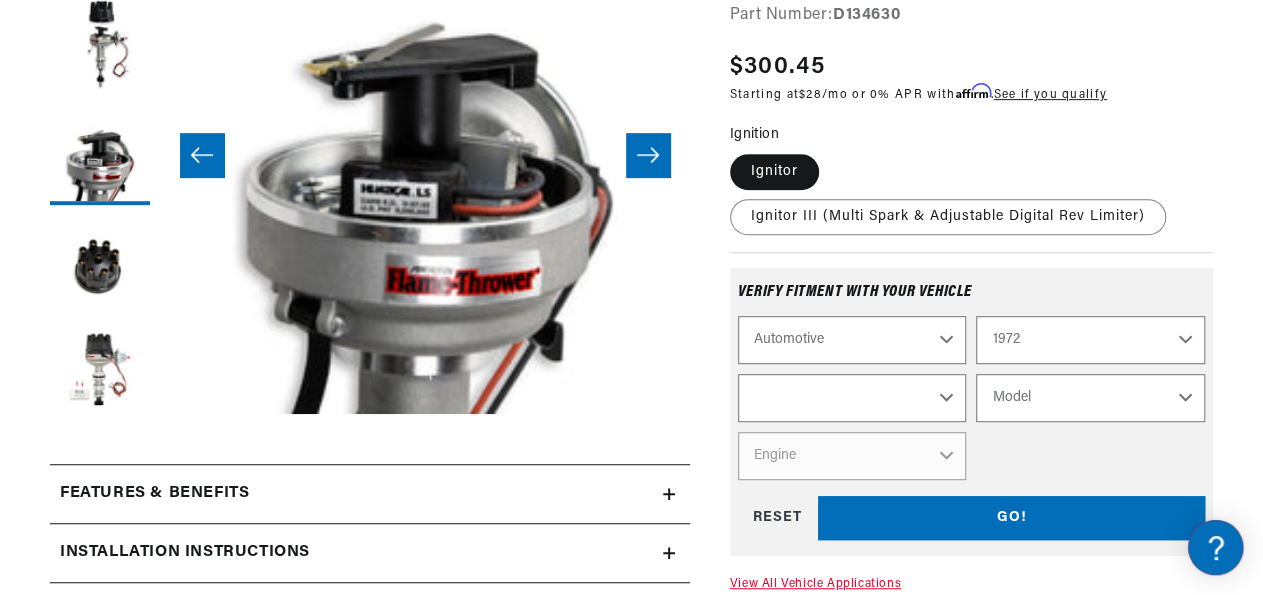 select on "Ford" 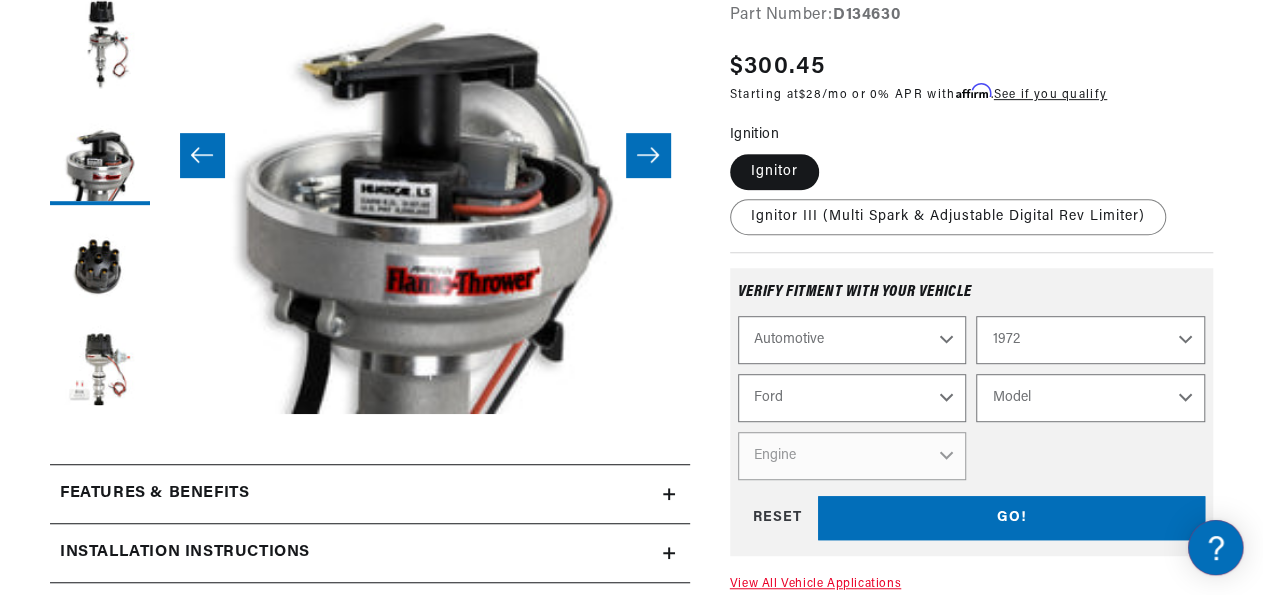 click on "Model
Bronco
Country Sedan
Country Squire
Courier
Custom
Custom 500
E-100 Econoline
E-200 Econoline
E-300 Econoline
F-100
F-250
F-350
Galaxie 500
Gran Torino
LTD
Maverick
Mustang
P-350
Pinto
Ranch Wagon
Ranchero
Thunderbird
Torino" at bounding box center [1090, 398] 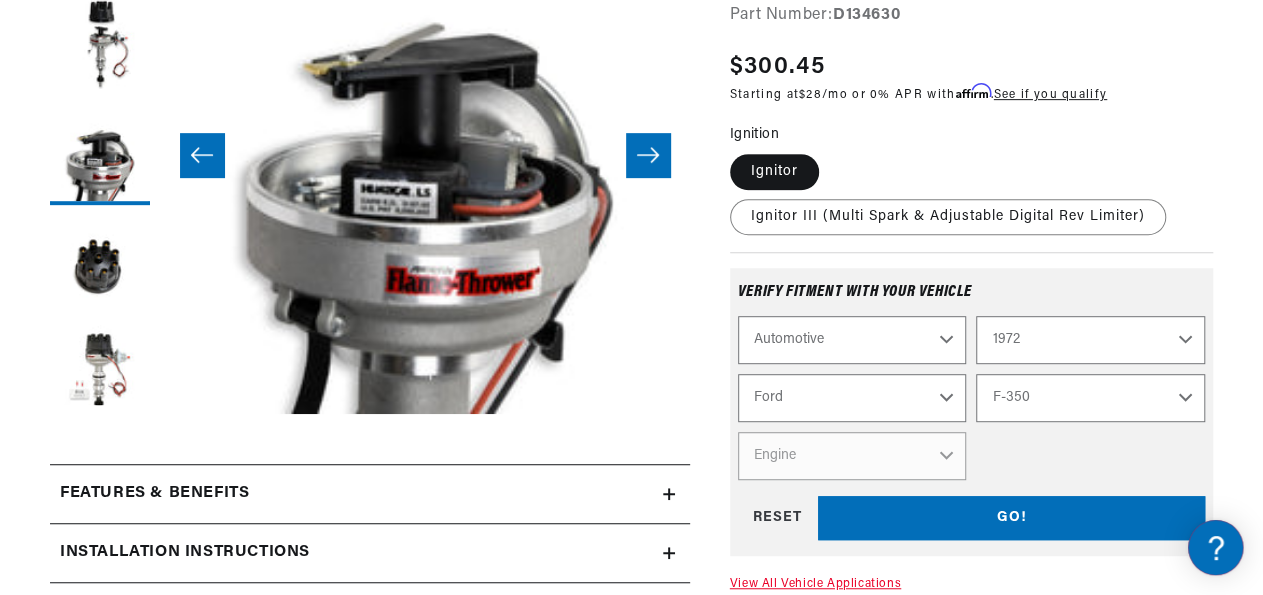 click on "F-350" at bounding box center (0, 0) 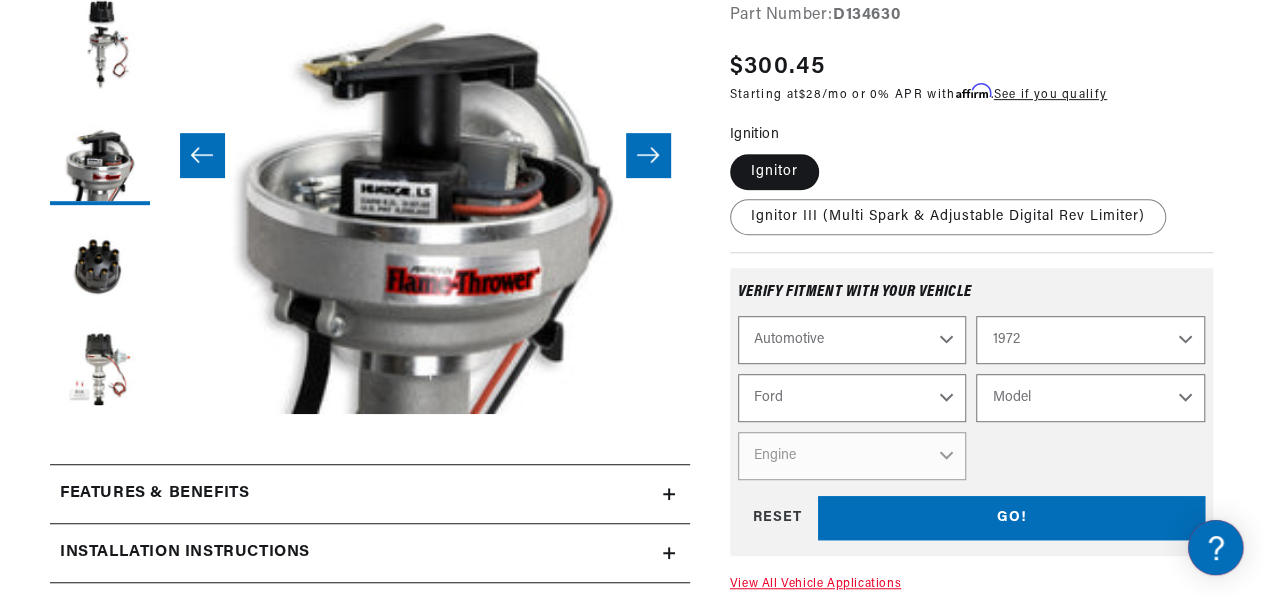 select on "F-350" 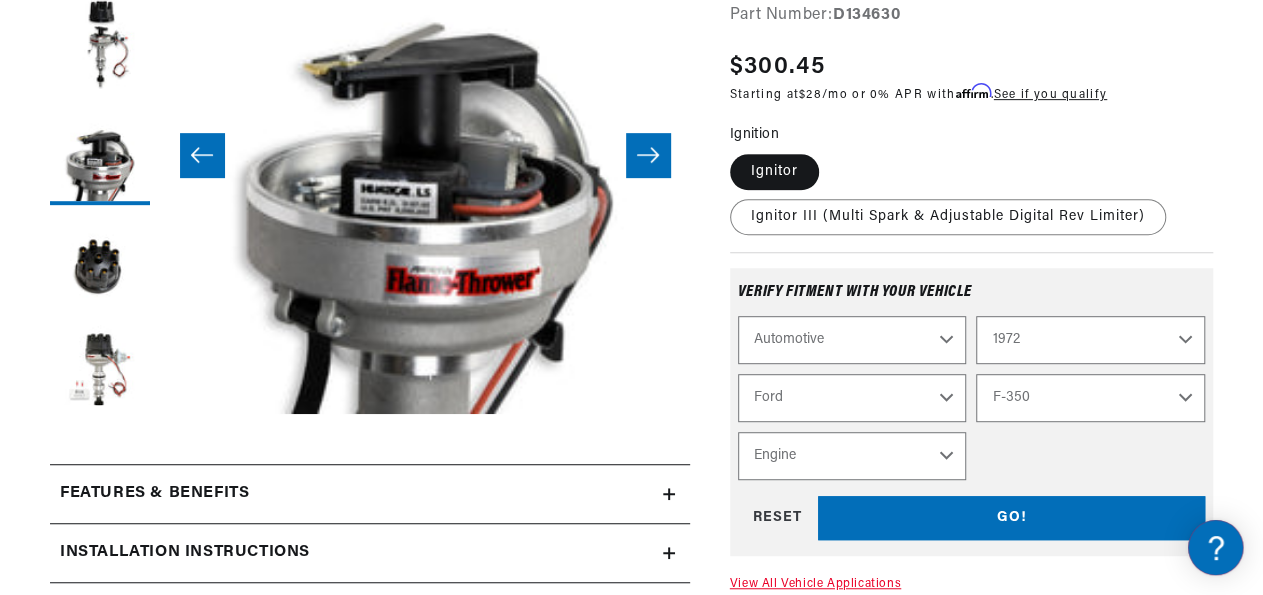scroll, scrollTop: 0, scrollLeft: 2165, axis: horizontal 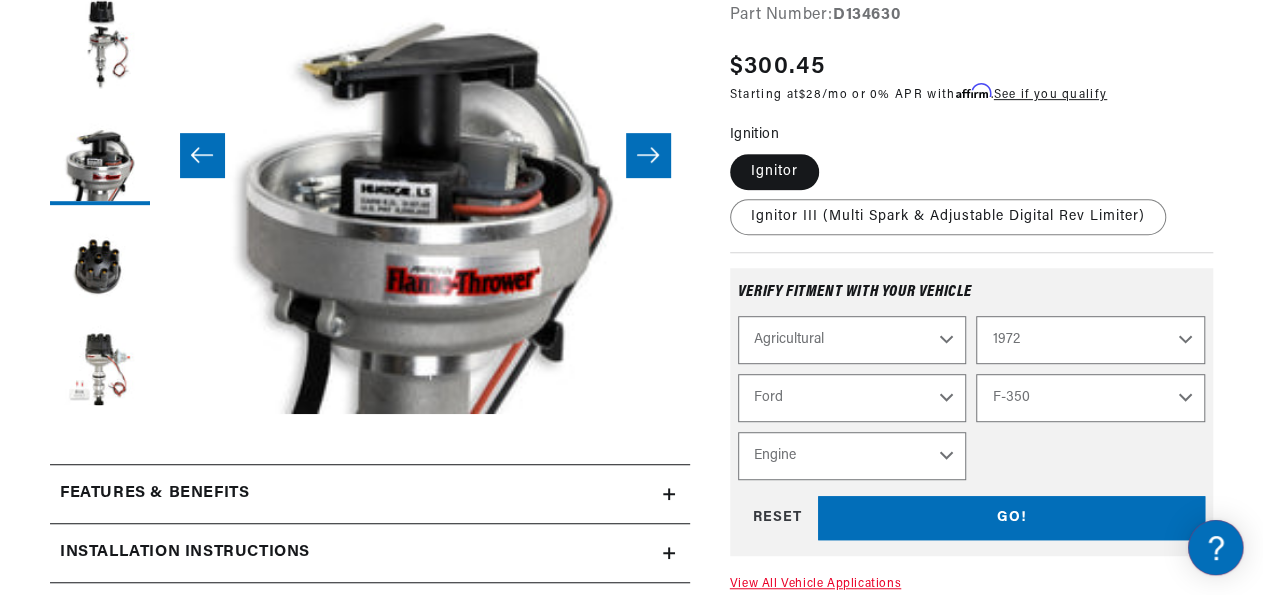 click on "Agricultural" at bounding box center [0, 0] 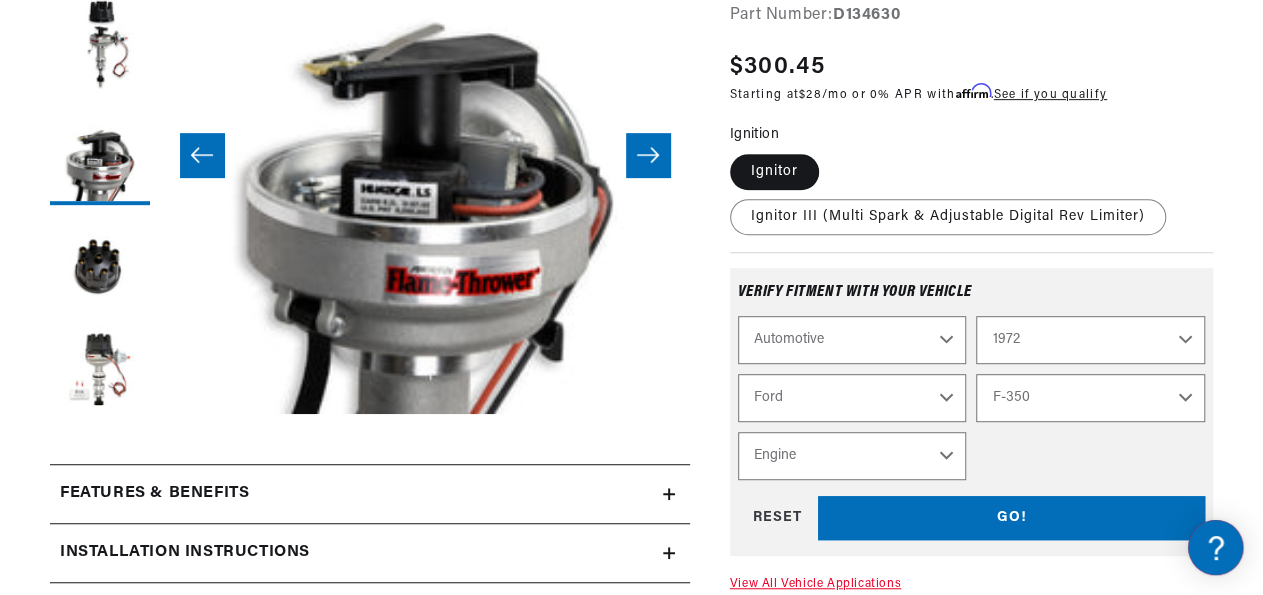 select on "Agricultural" 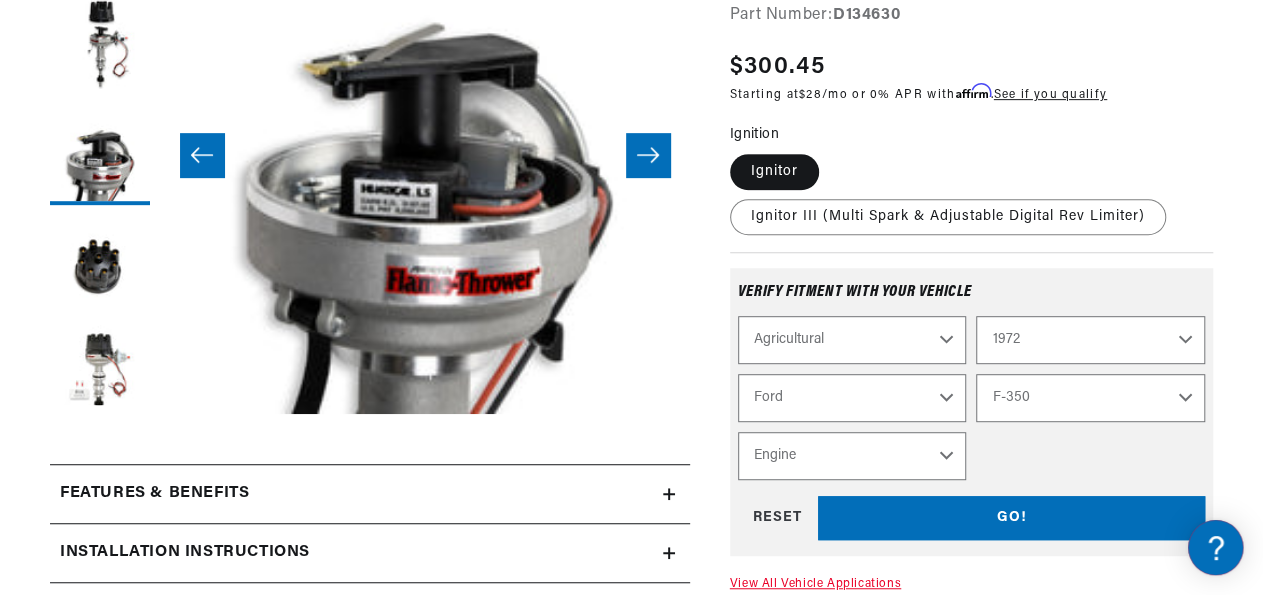 select 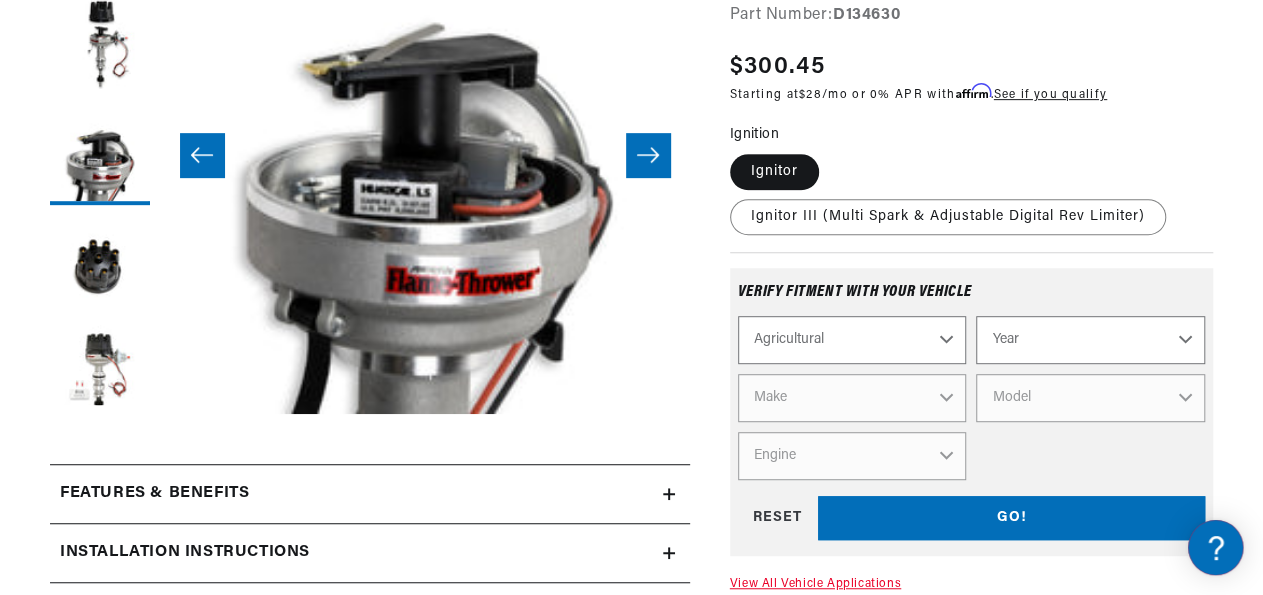 click on "Automotive
Agricultural
Industrial
Marine
Motorcycle
Year
1970
1965
1964
1960
1959
1958
1957
1939
1938
1937
Make
Model
Engine" at bounding box center (971, 398) 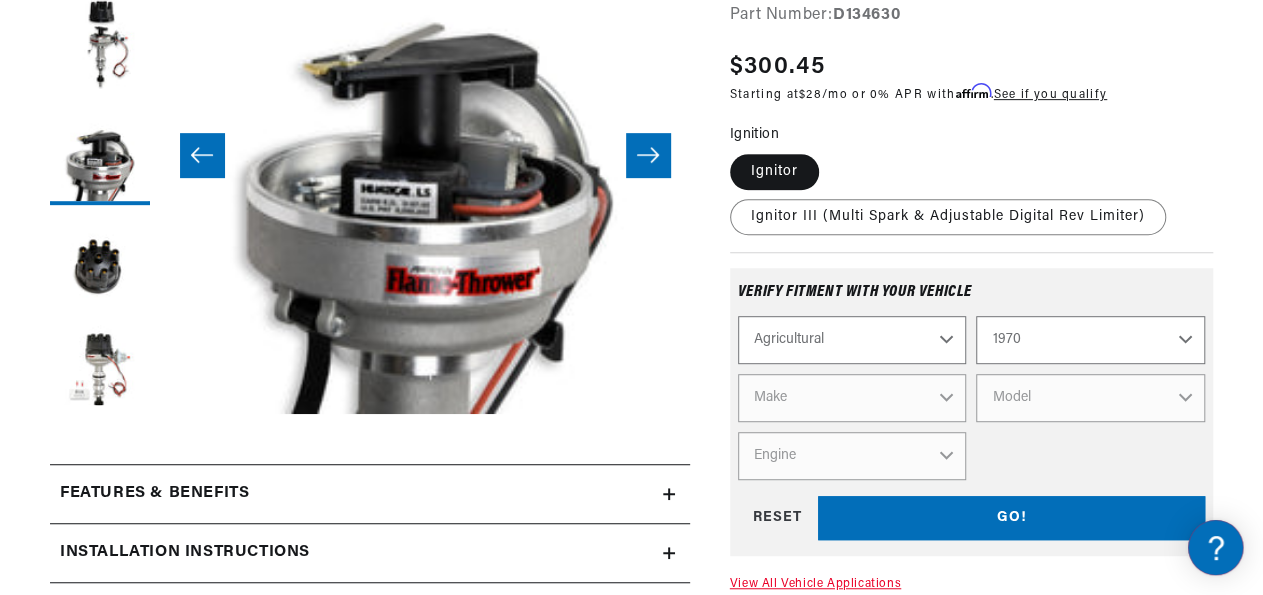 click on "1970" at bounding box center [0, 0] 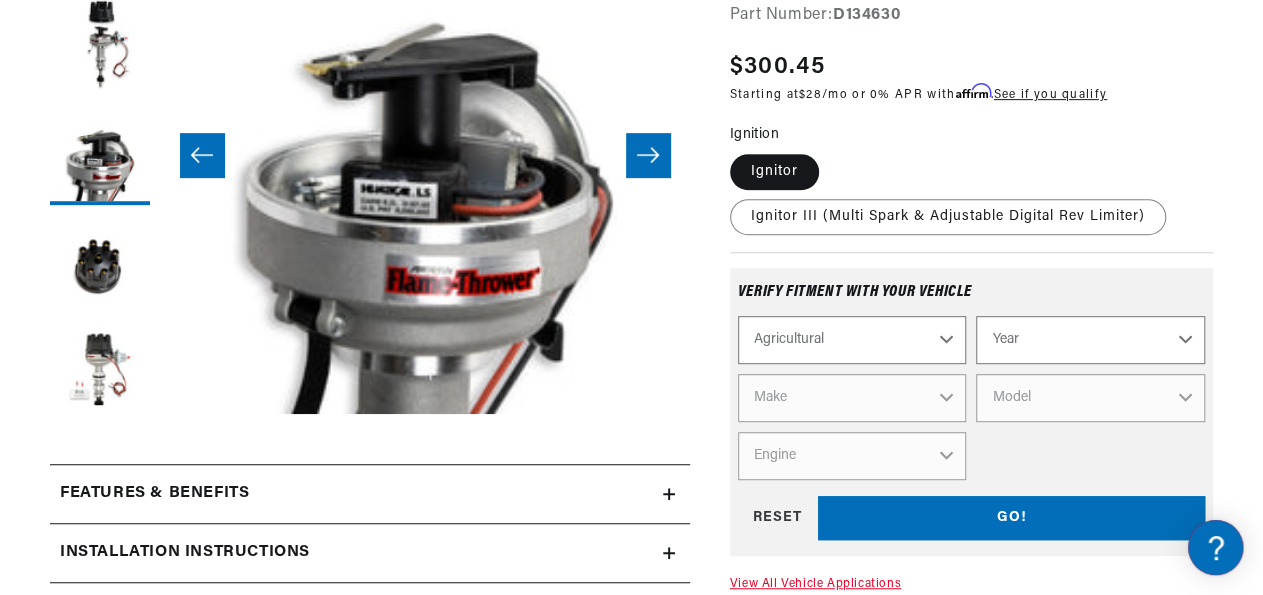 select on "1970" 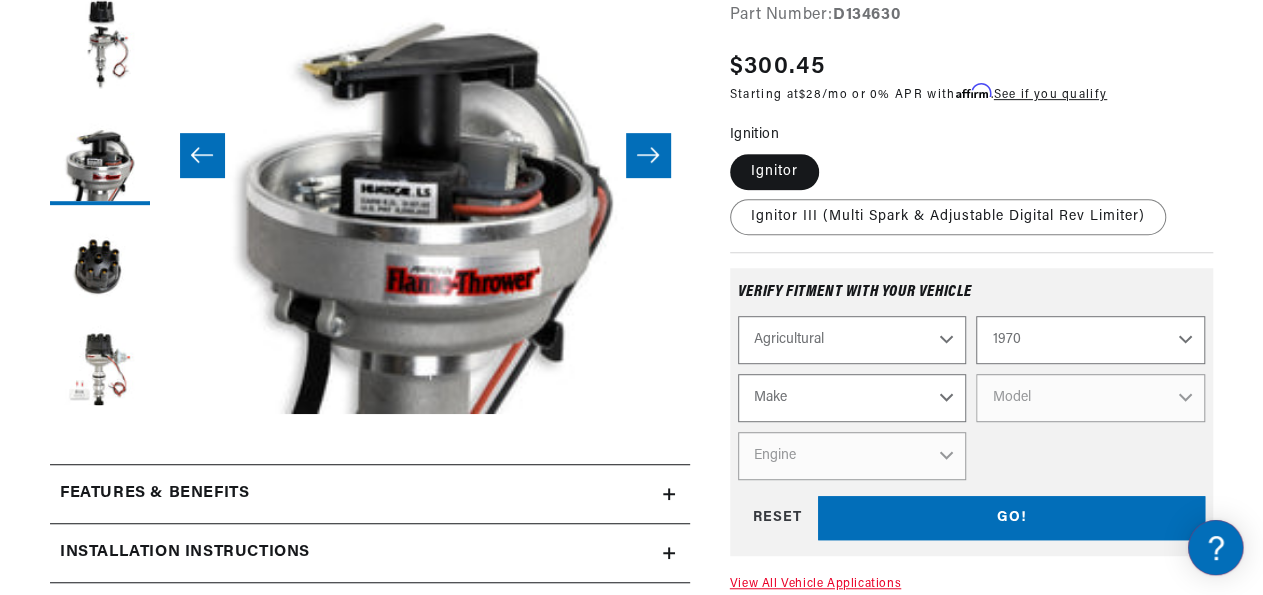 click on "Make
International Harvester" at bounding box center (852, 398) 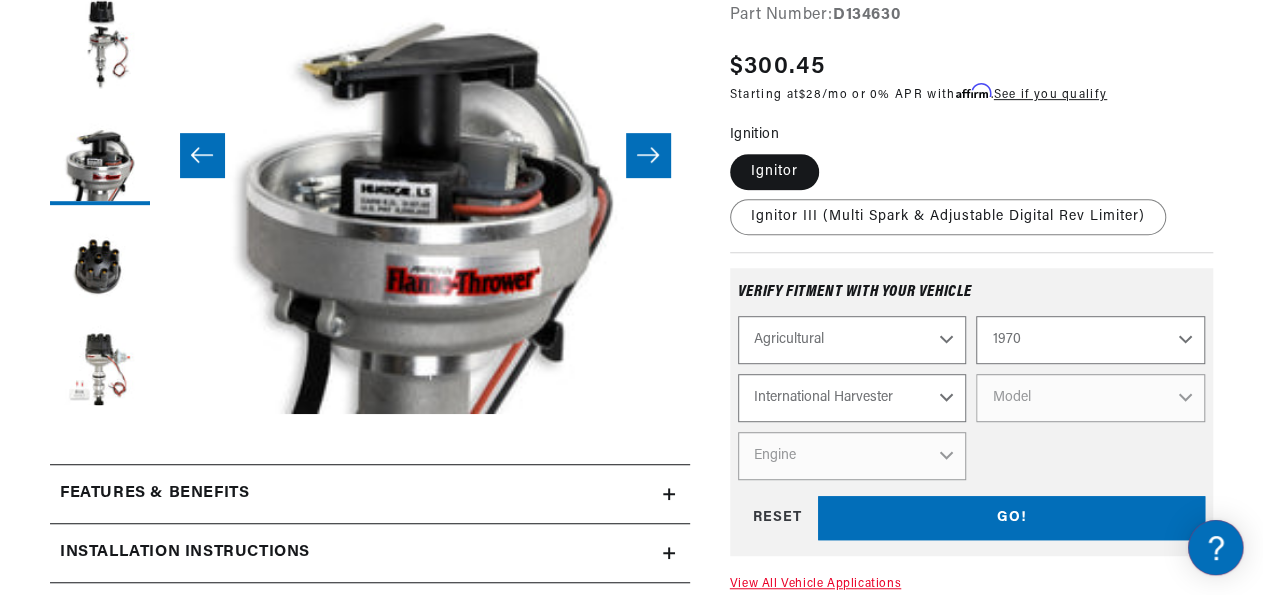 click on "International Harvester" at bounding box center (0, 0) 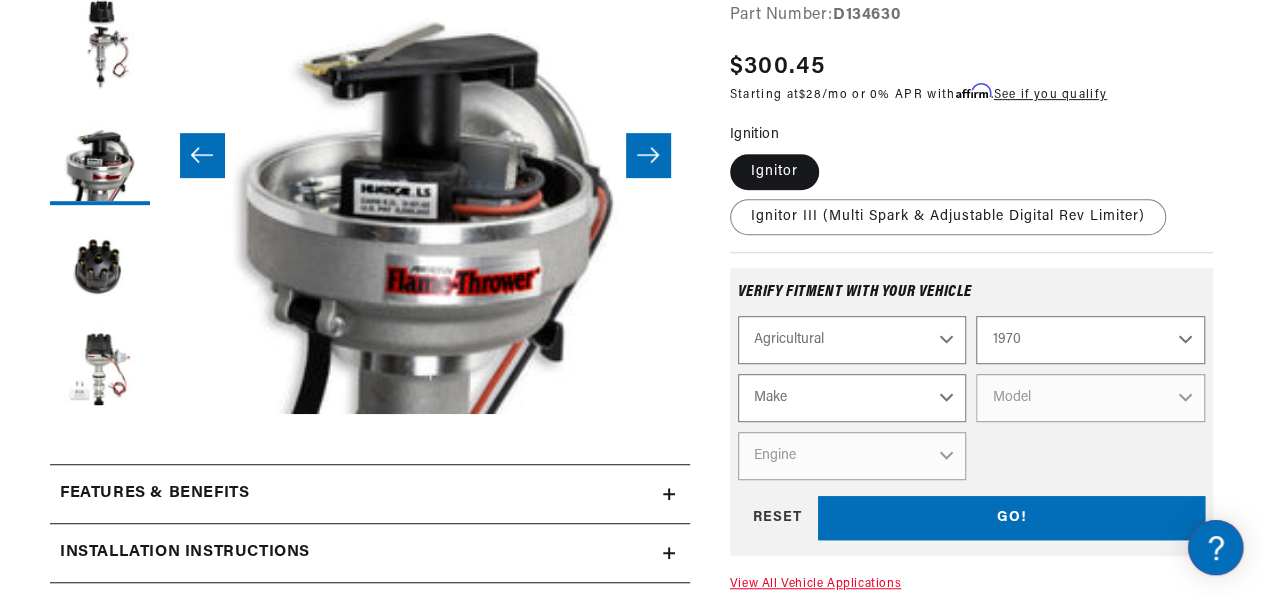 select on "International-Harvester" 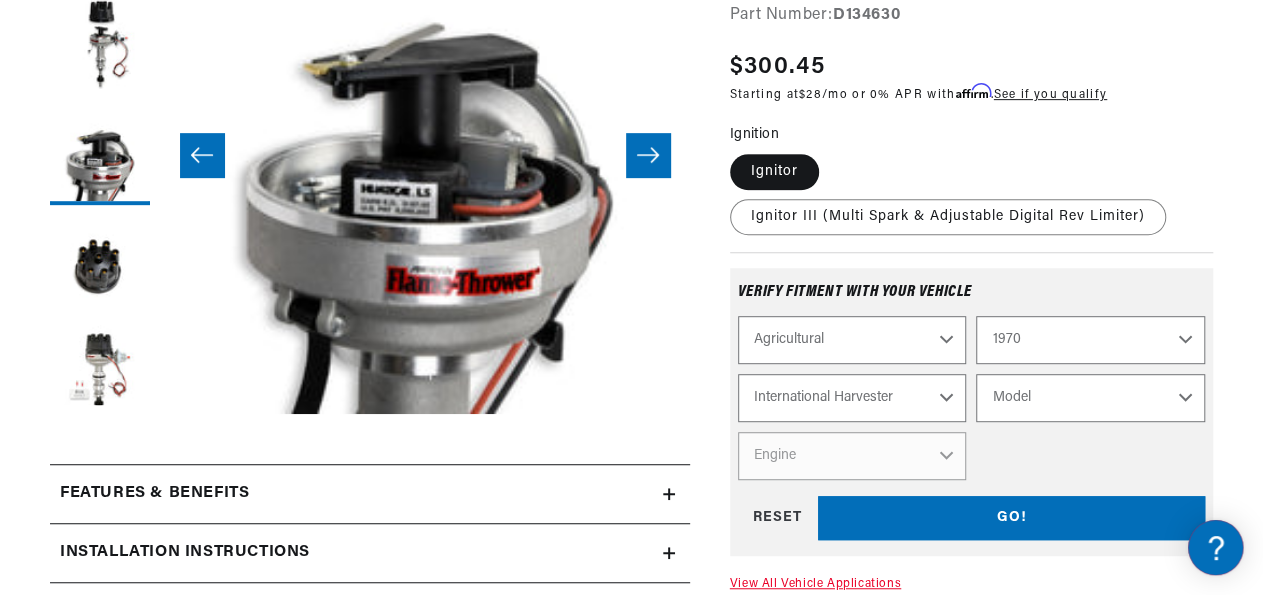 click on "Model
265
F
H30B
R Payloader
UB-220
UR-450
UV-450 Power Unit" at bounding box center (1090, 398) 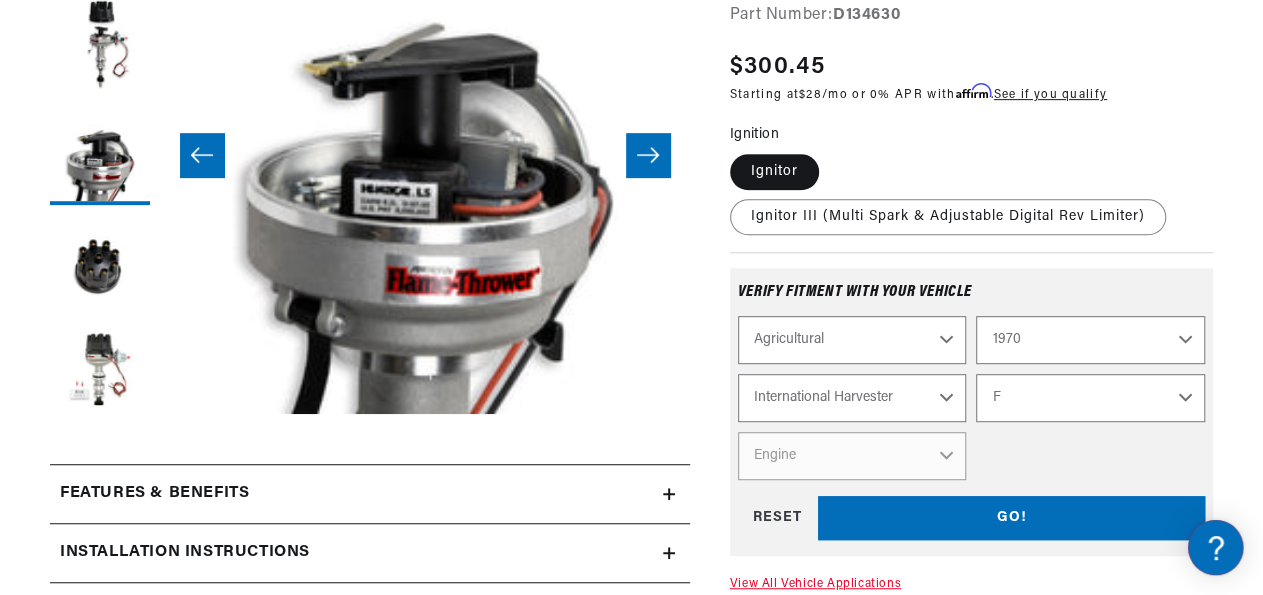 click on "F" at bounding box center [0, 0] 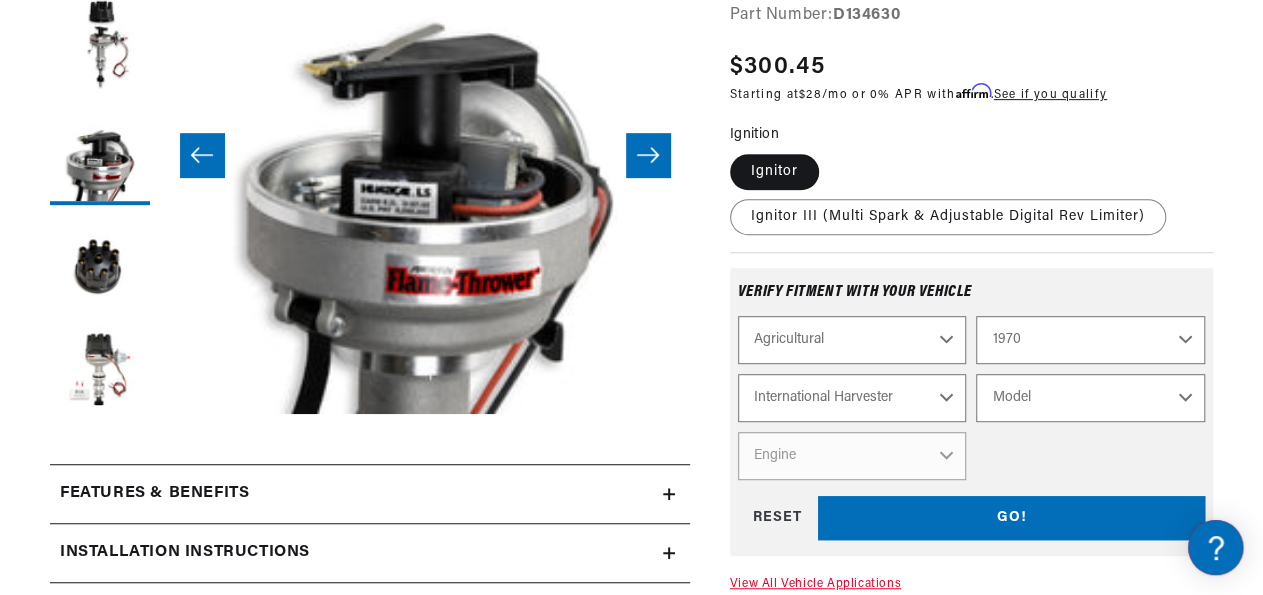 select on "F" 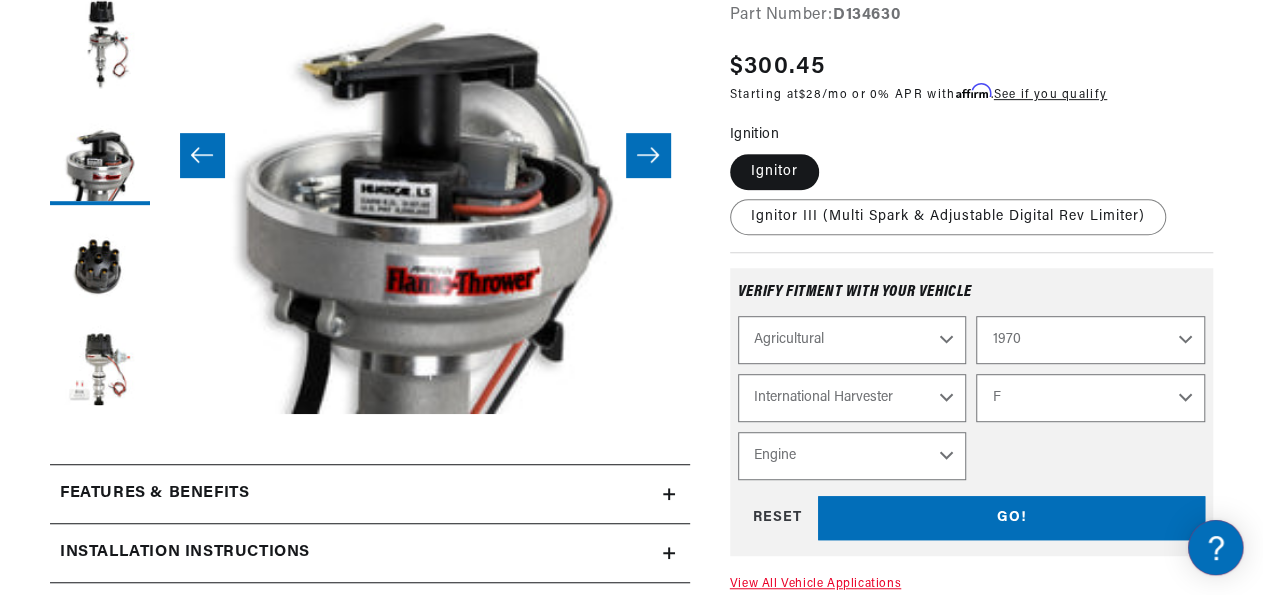 click on "Engine
6" at bounding box center (852, 456) 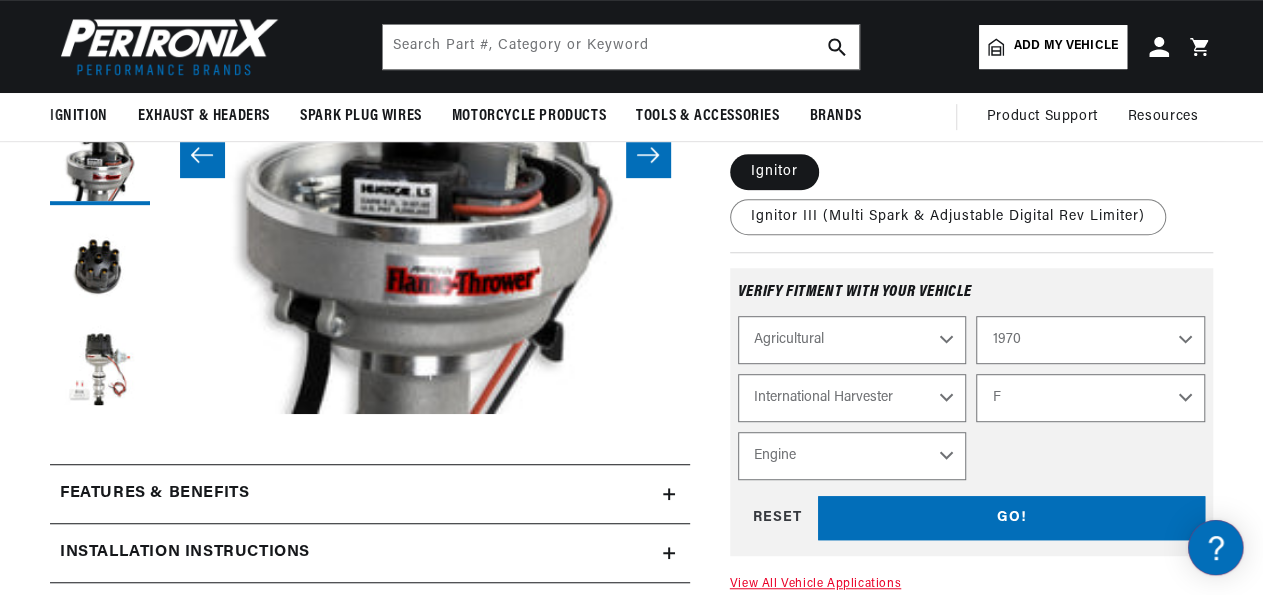 scroll, scrollTop: 0, scrollLeft: 0, axis: both 